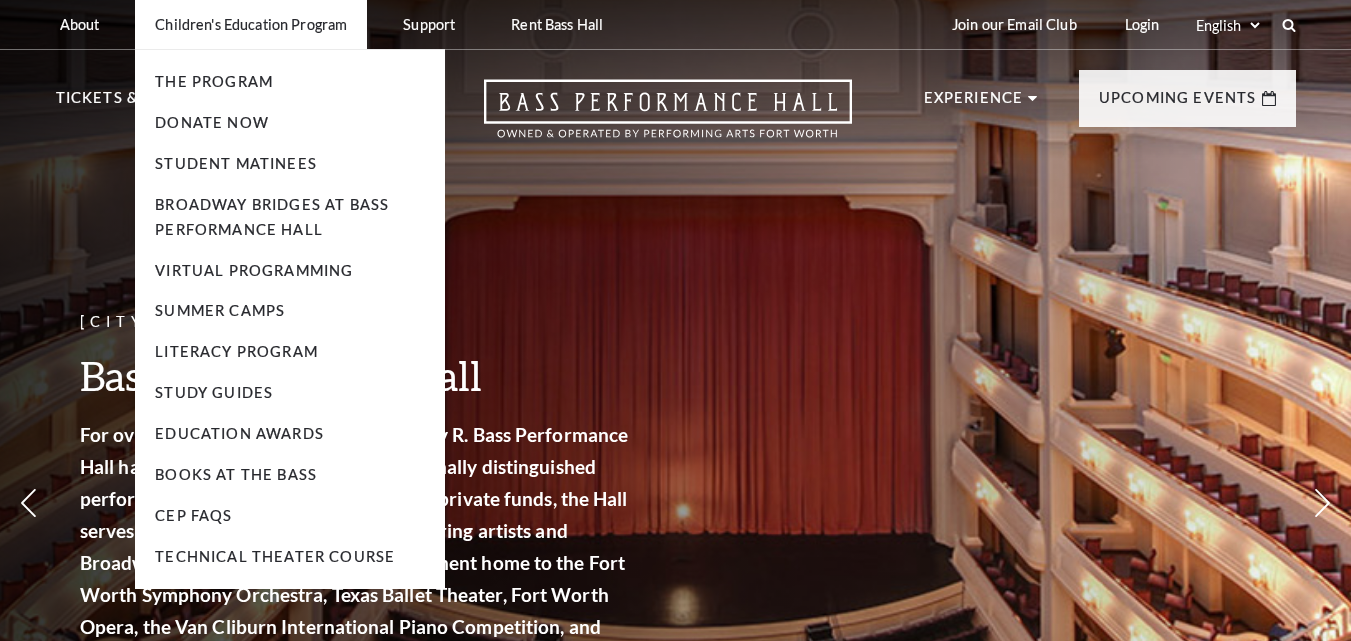 scroll, scrollTop: 0, scrollLeft: 0, axis: both 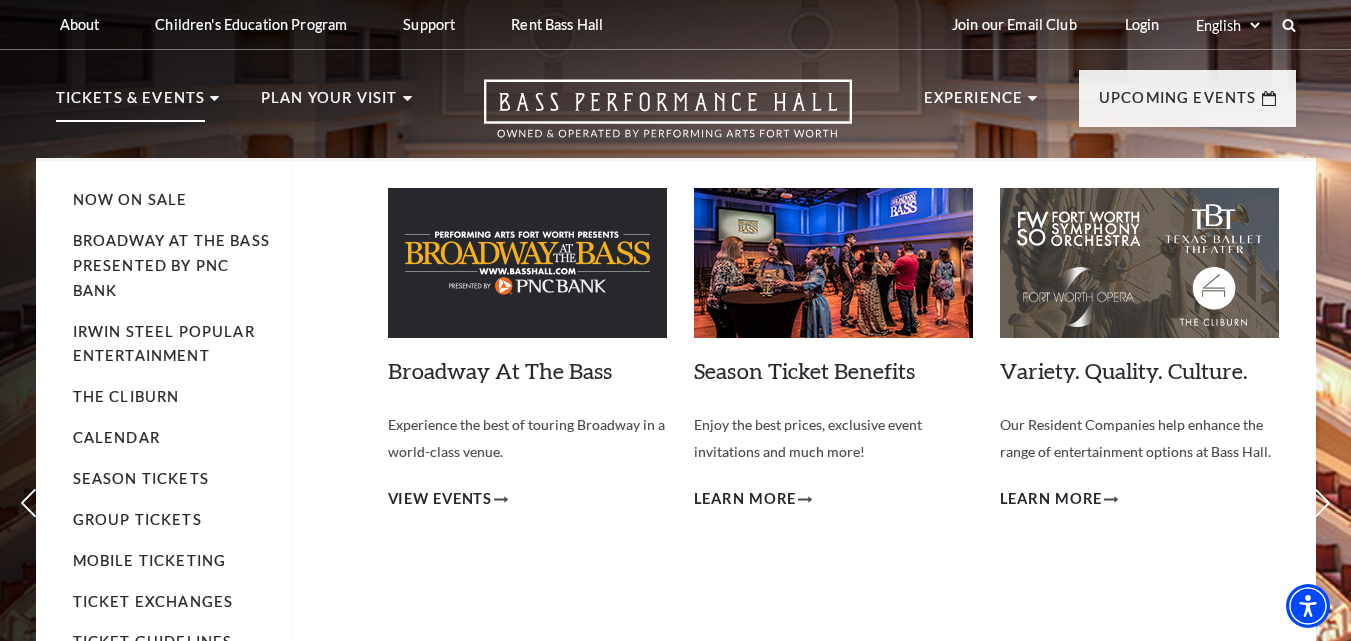 click on "Tickets & Events" at bounding box center (131, 104) 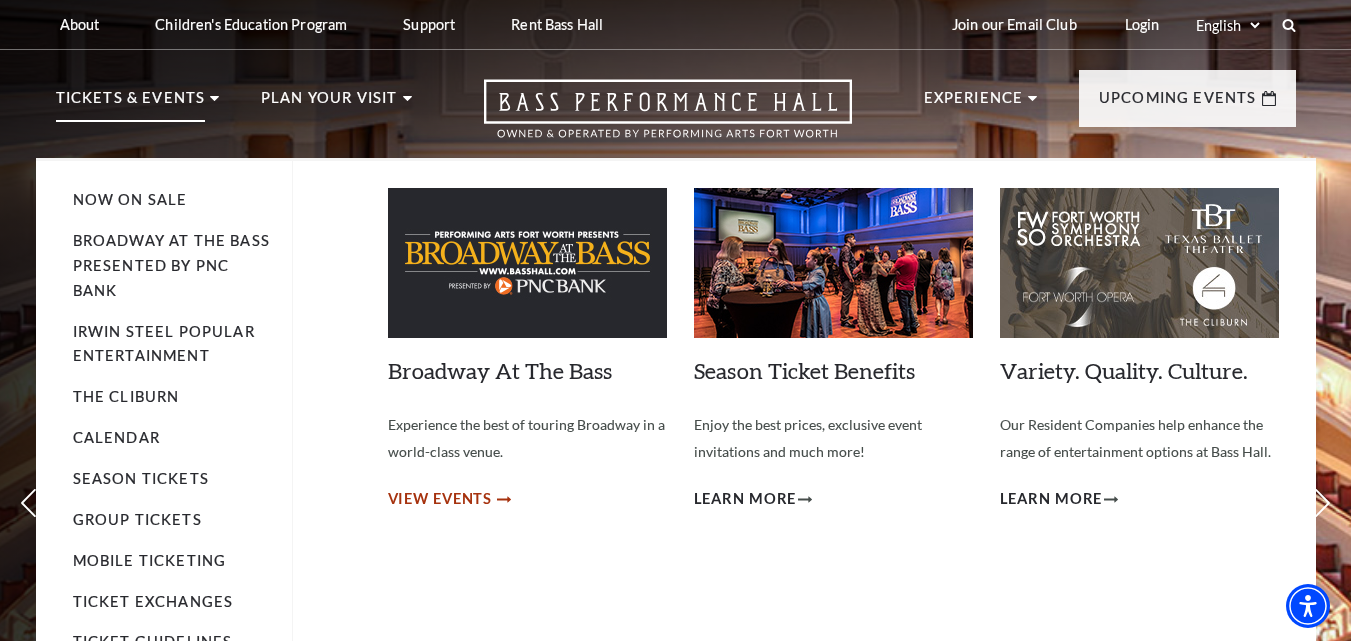 click on "View Events" at bounding box center [440, 499] 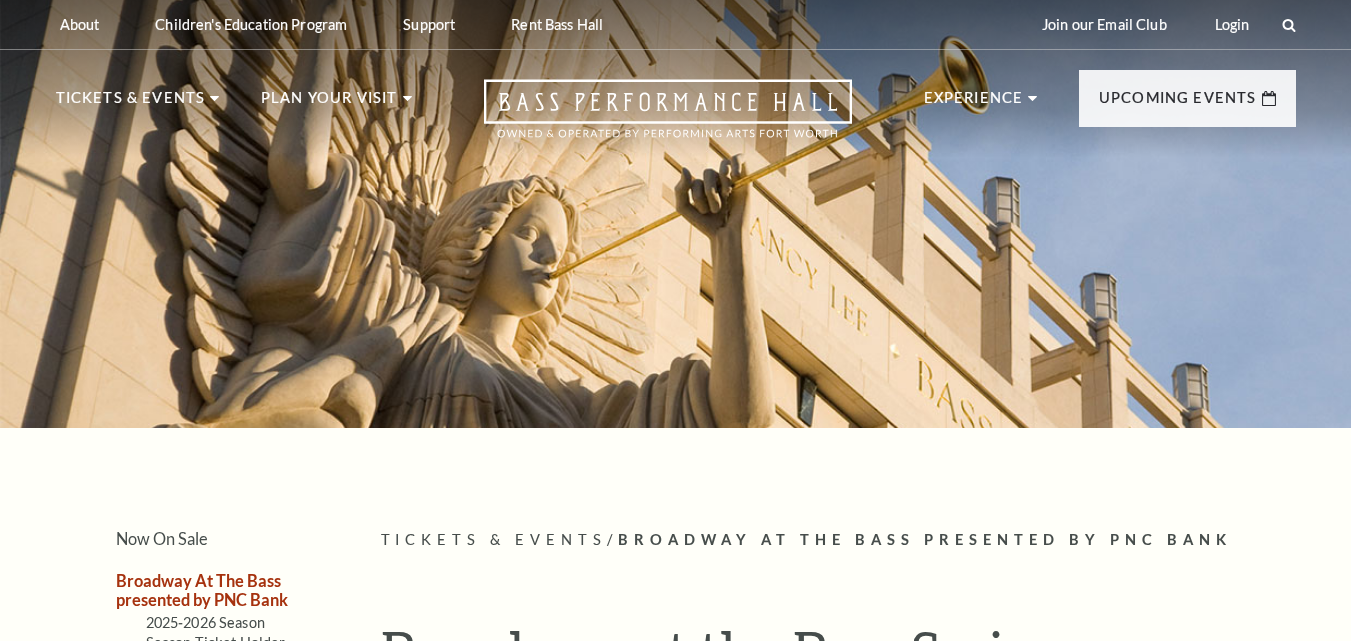 scroll, scrollTop: 0, scrollLeft: 0, axis: both 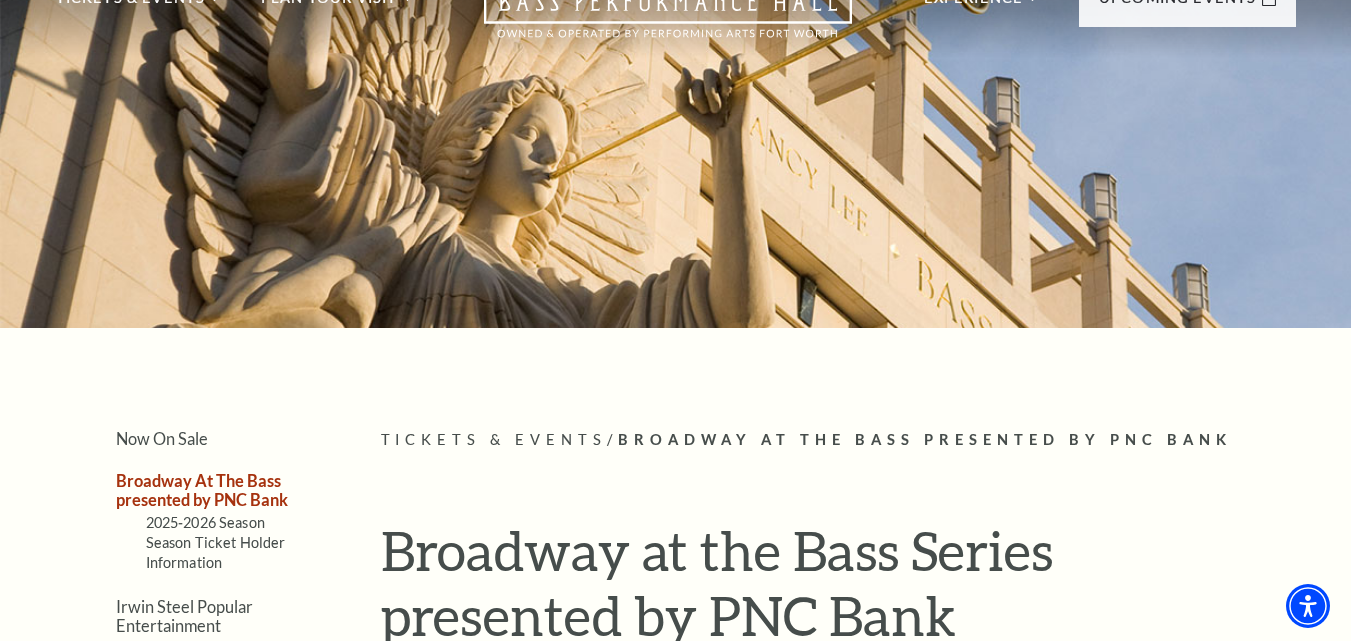 click on "Tickets & Events" at bounding box center [494, 439] 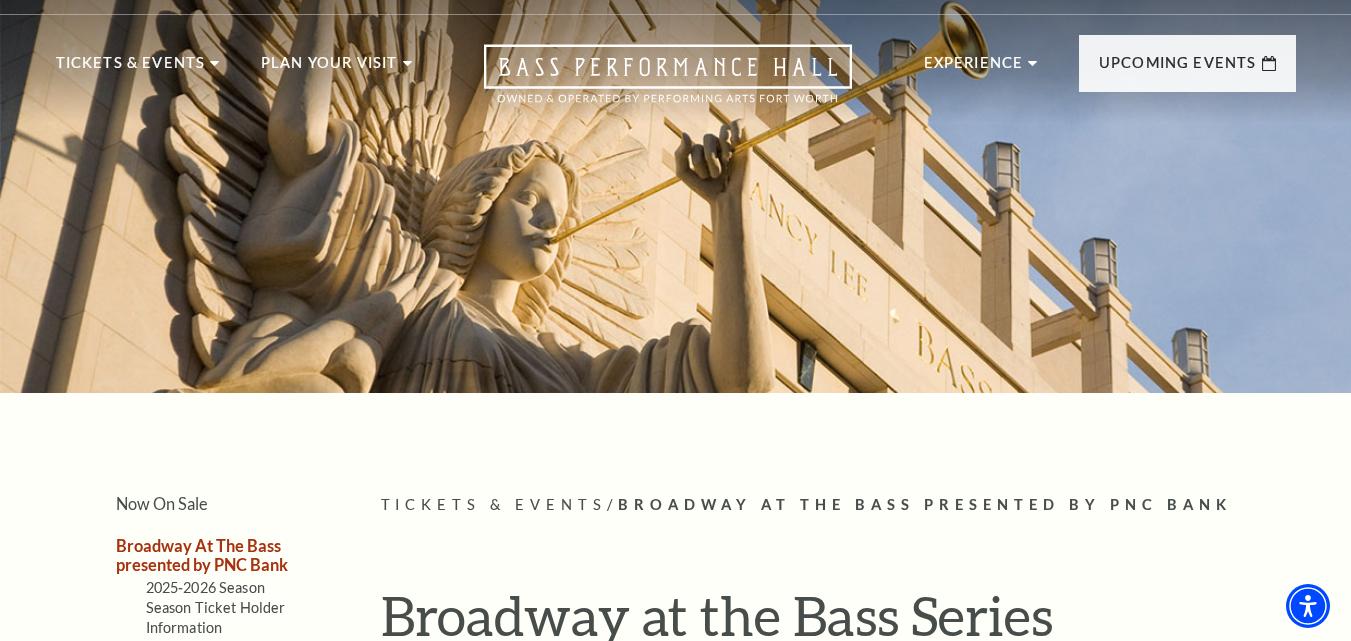 scroll, scrollTop: 0, scrollLeft: 0, axis: both 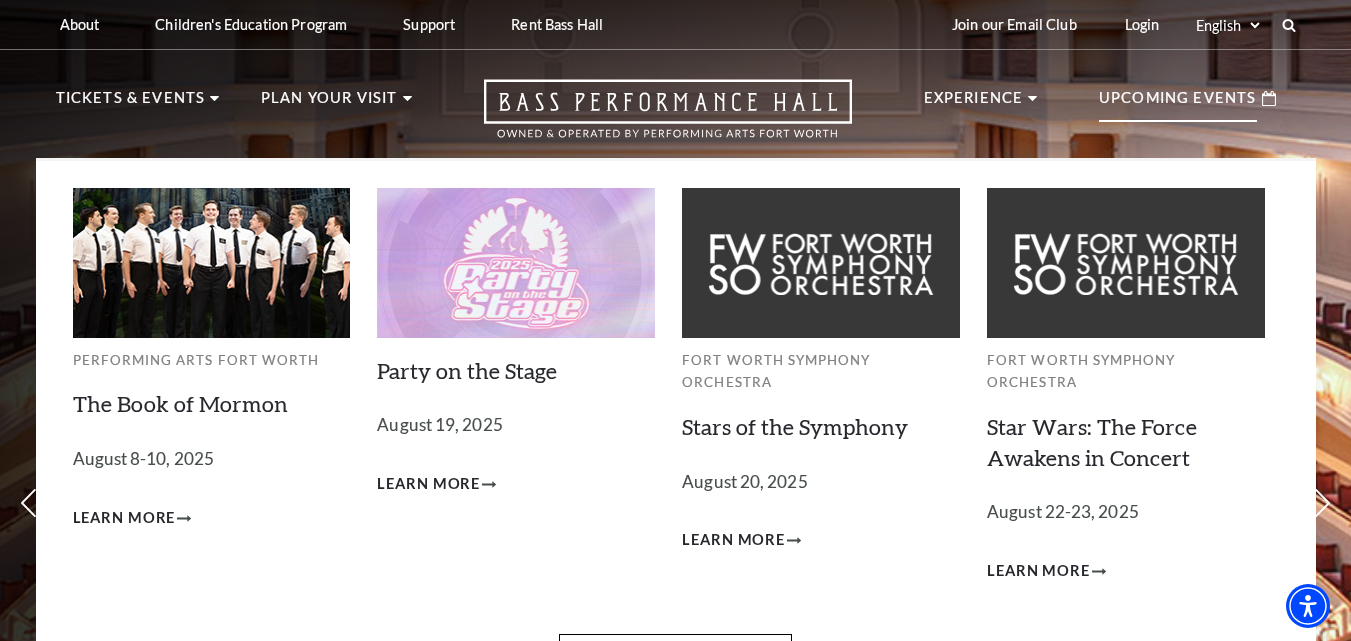 click on "Upcoming Events" at bounding box center (1178, 104) 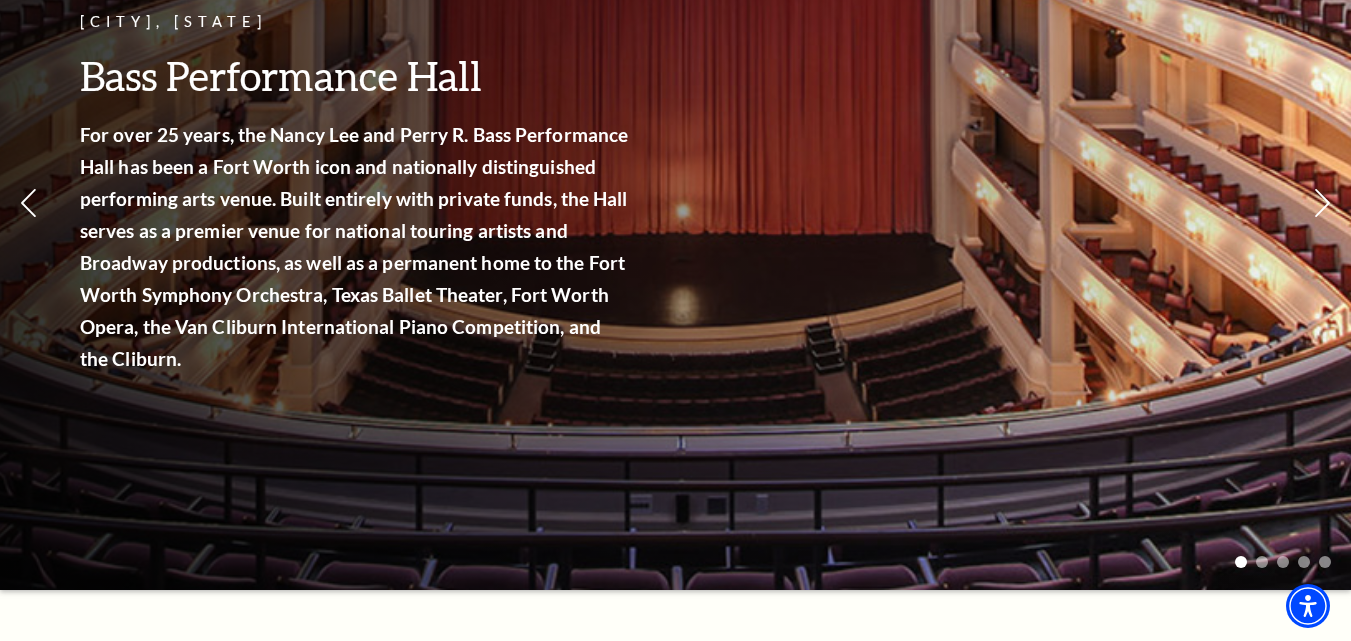 scroll, scrollTop: 0, scrollLeft: 0, axis: both 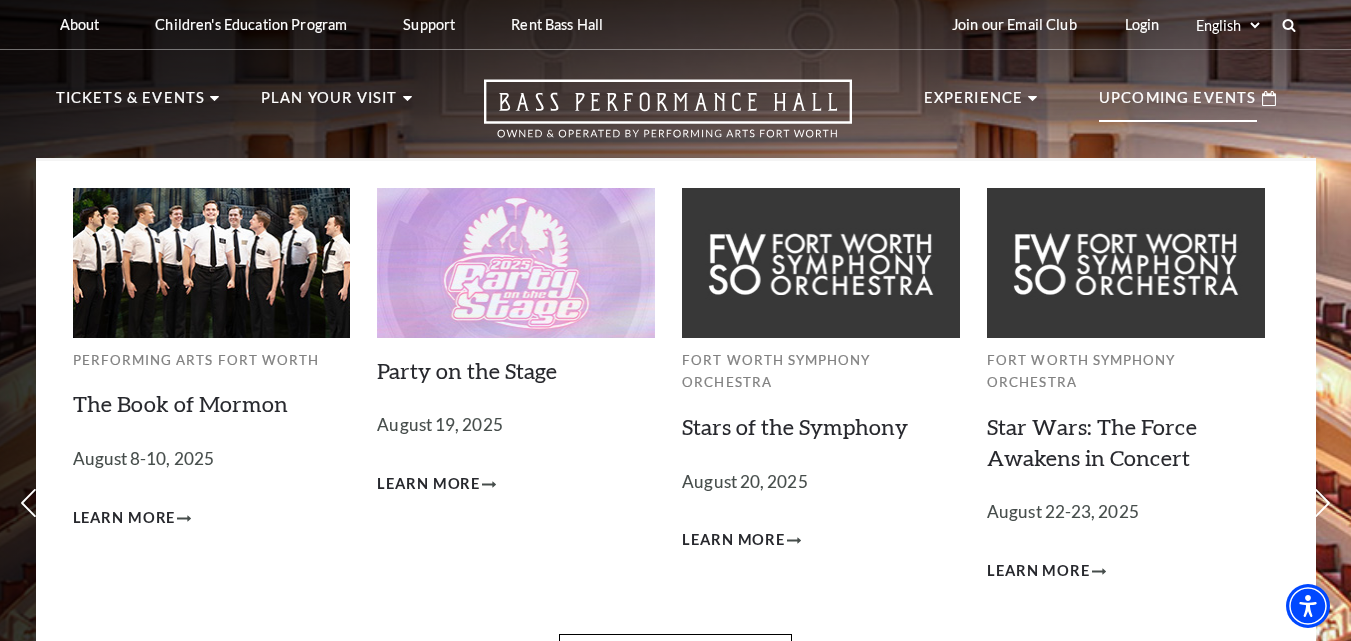 click on "Upcoming Events" at bounding box center (1178, 104) 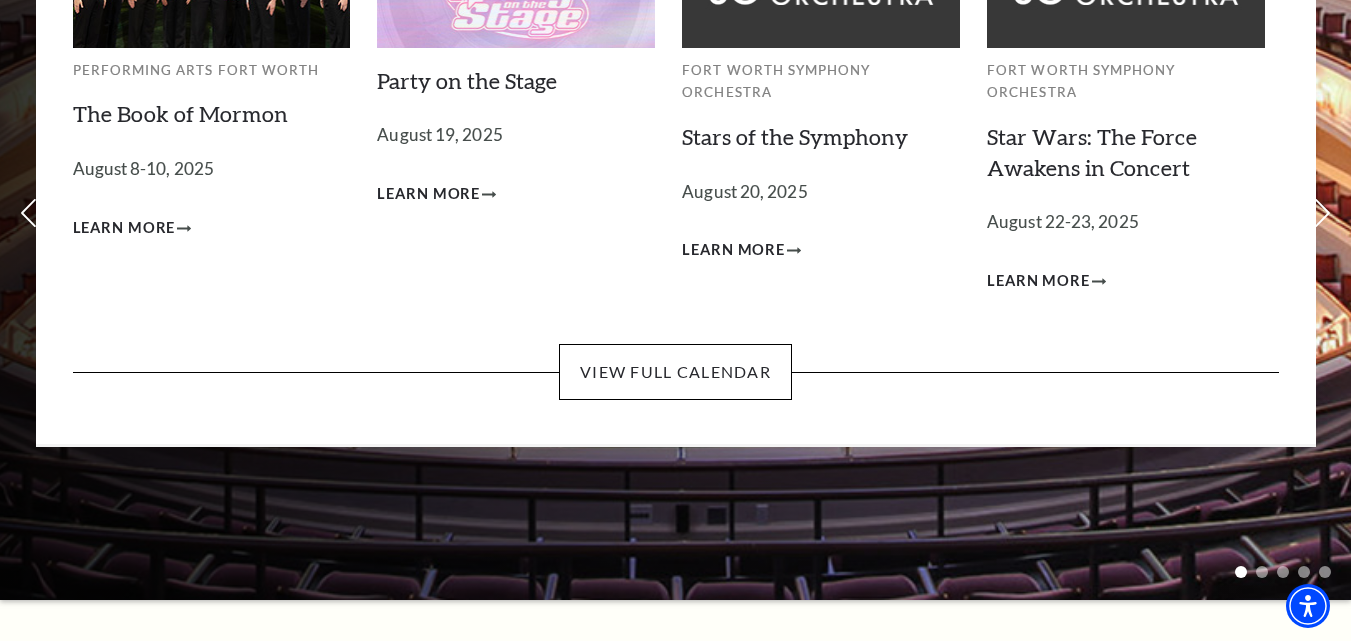 scroll, scrollTop: 300, scrollLeft: 0, axis: vertical 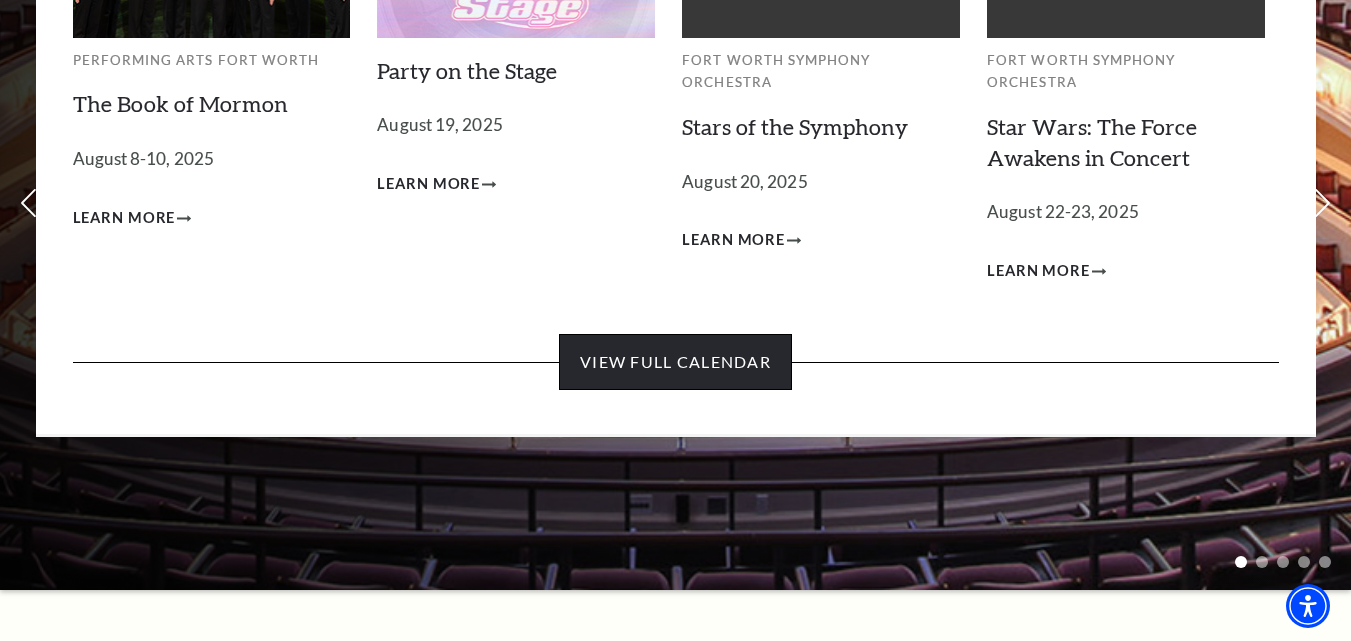 click on "View Full Calendar" at bounding box center [675, 362] 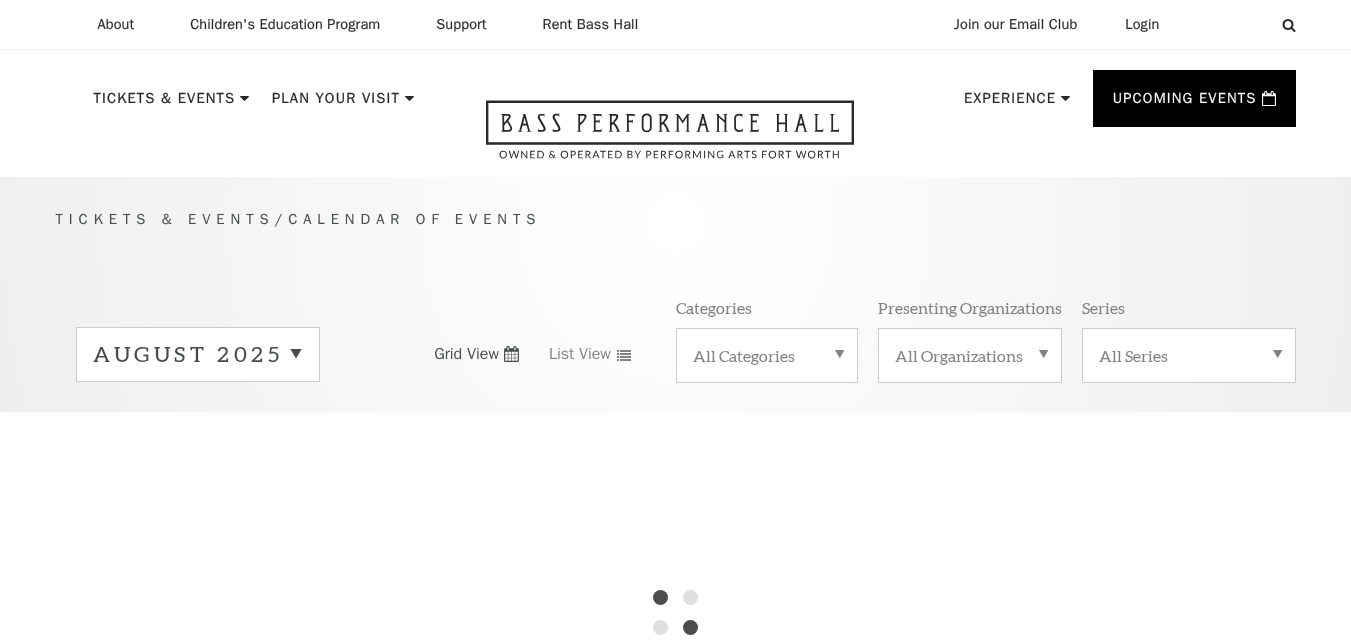 scroll, scrollTop: 0, scrollLeft: 0, axis: both 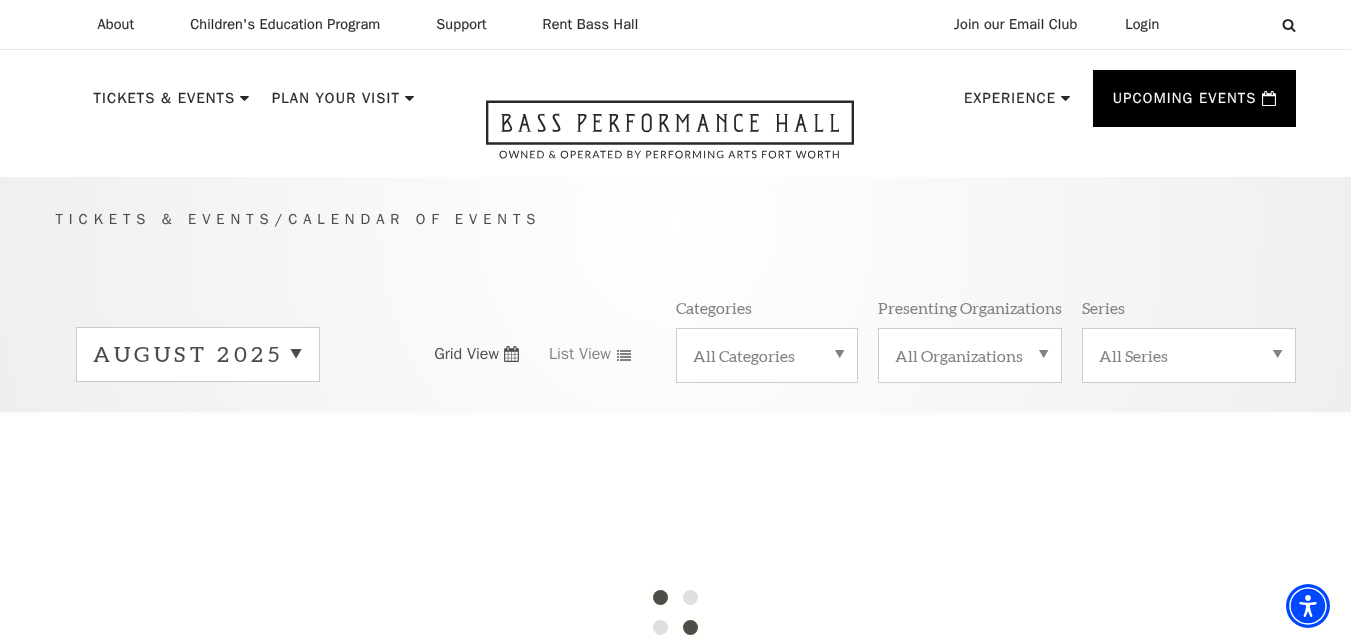 click on "August 2025" at bounding box center [198, 354] 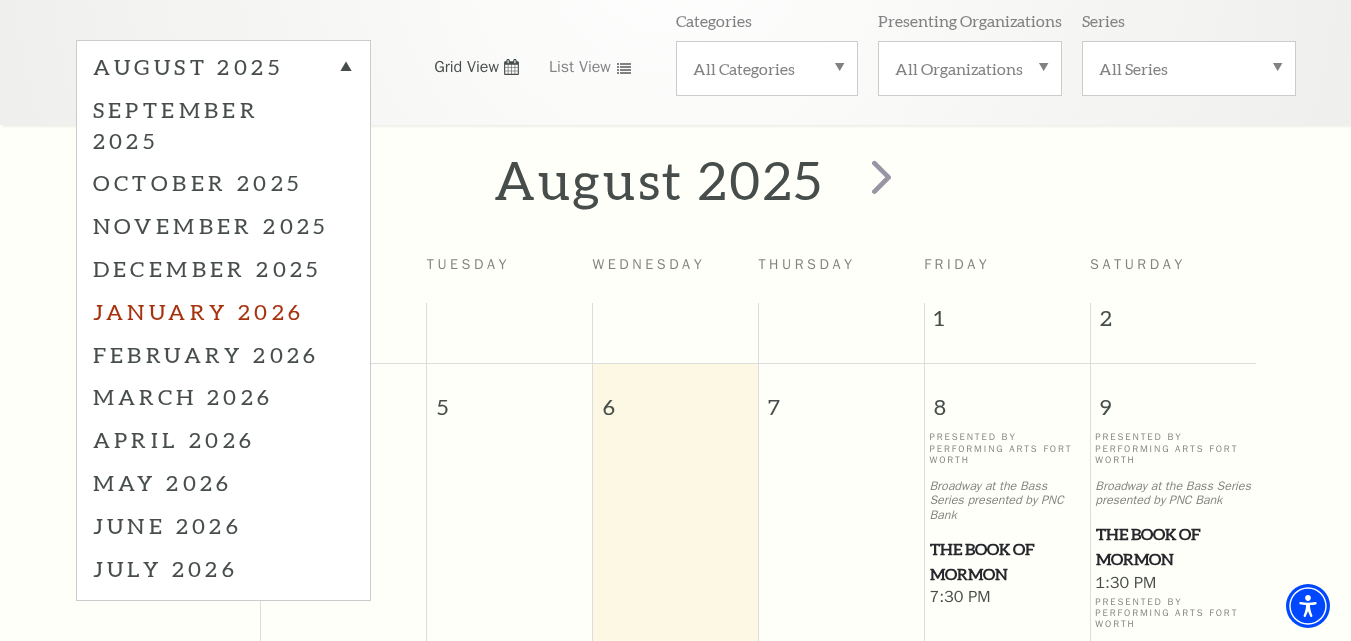 scroll, scrollTop: 277, scrollLeft: 0, axis: vertical 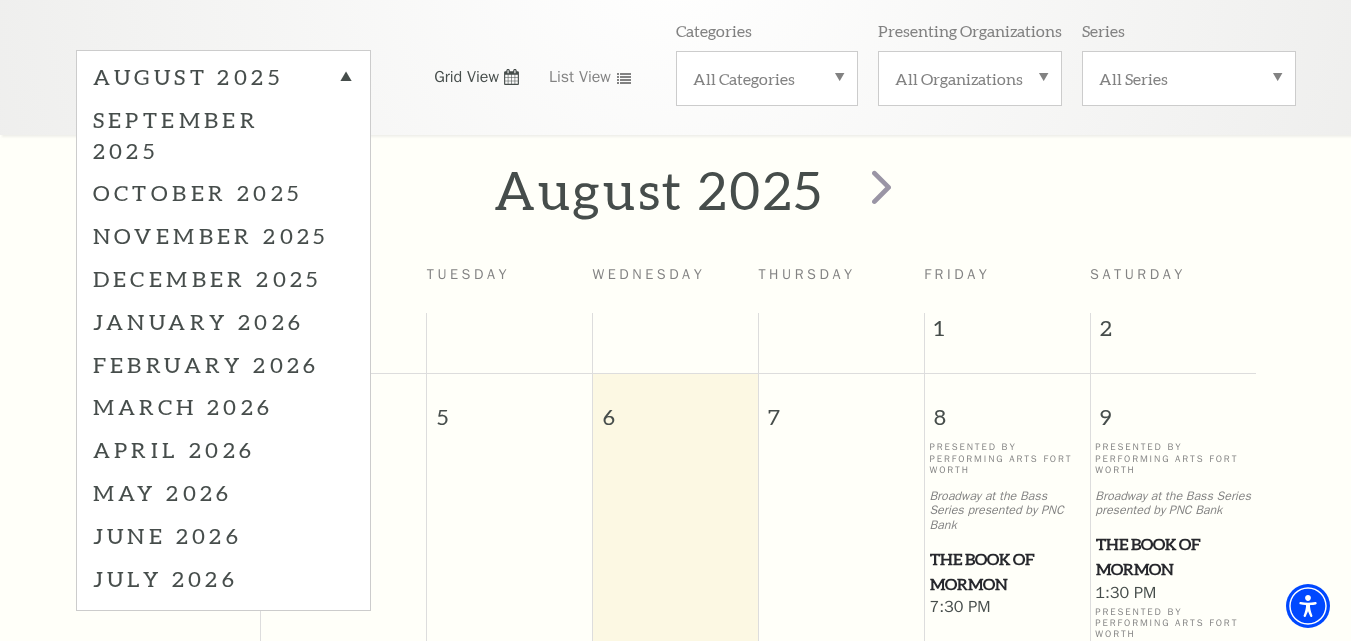 click on "January 2026" at bounding box center (223, 321) 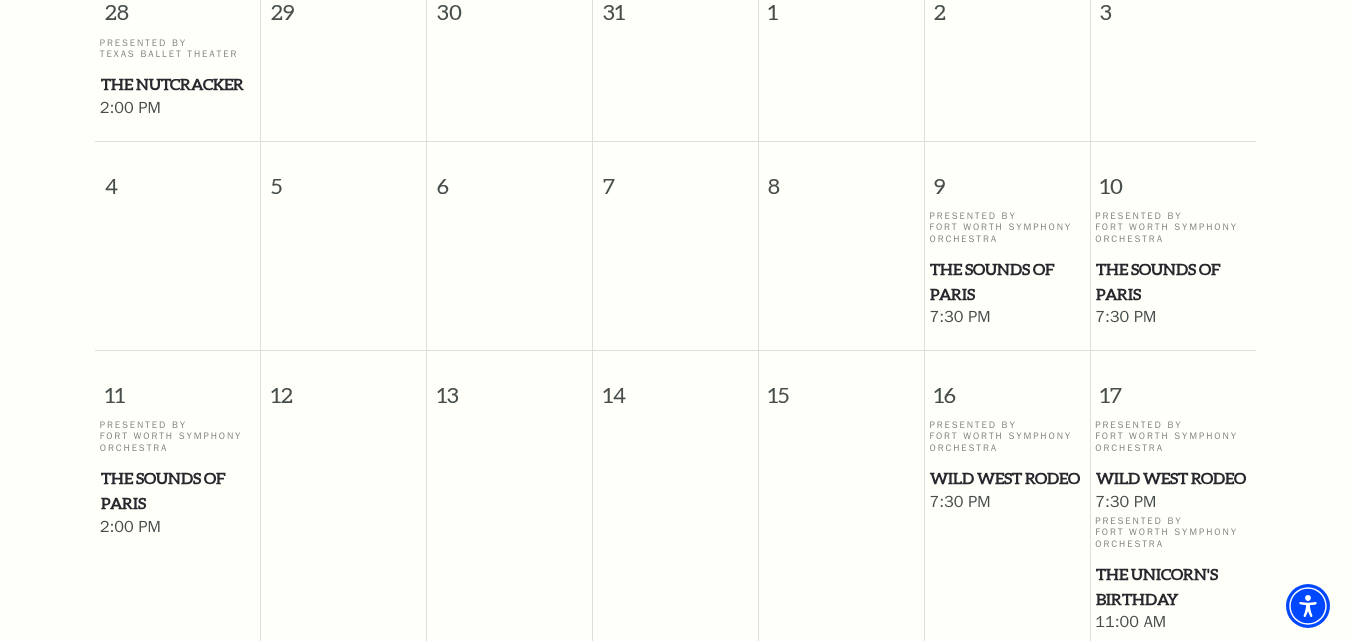 scroll, scrollTop: 777, scrollLeft: 0, axis: vertical 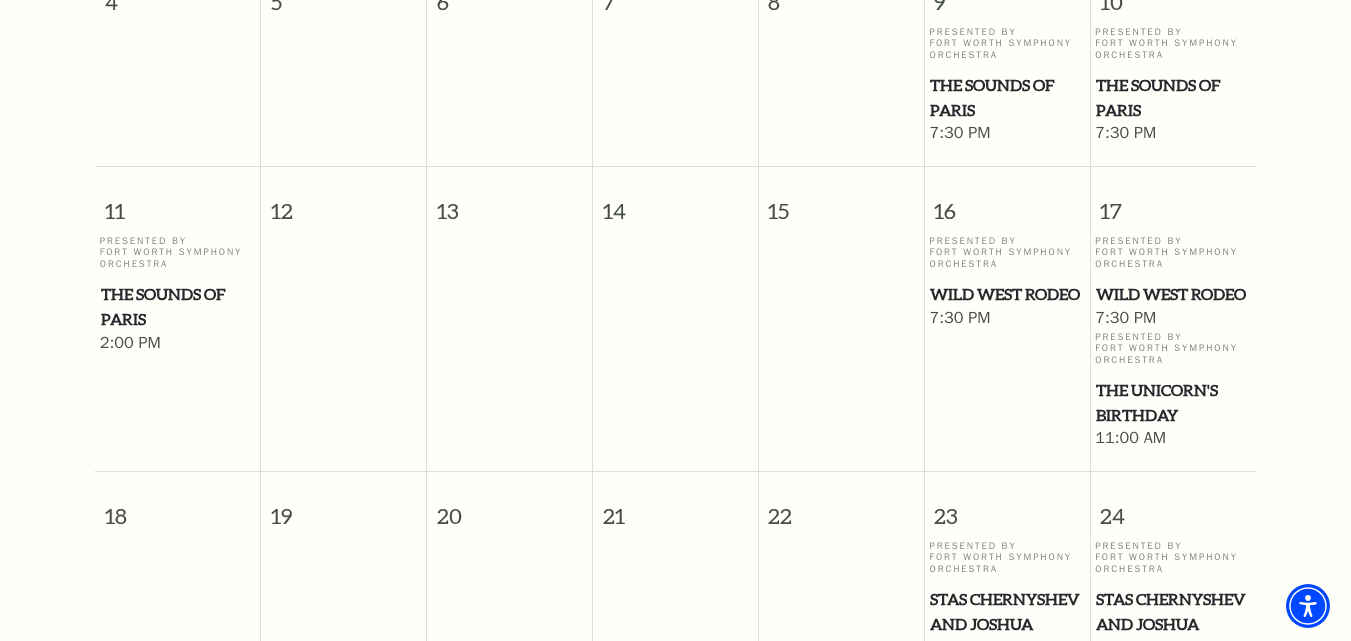 drag, startPoint x: 987, startPoint y: 306, endPoint x: 910, endPoint y: 305, distance: 77.00649 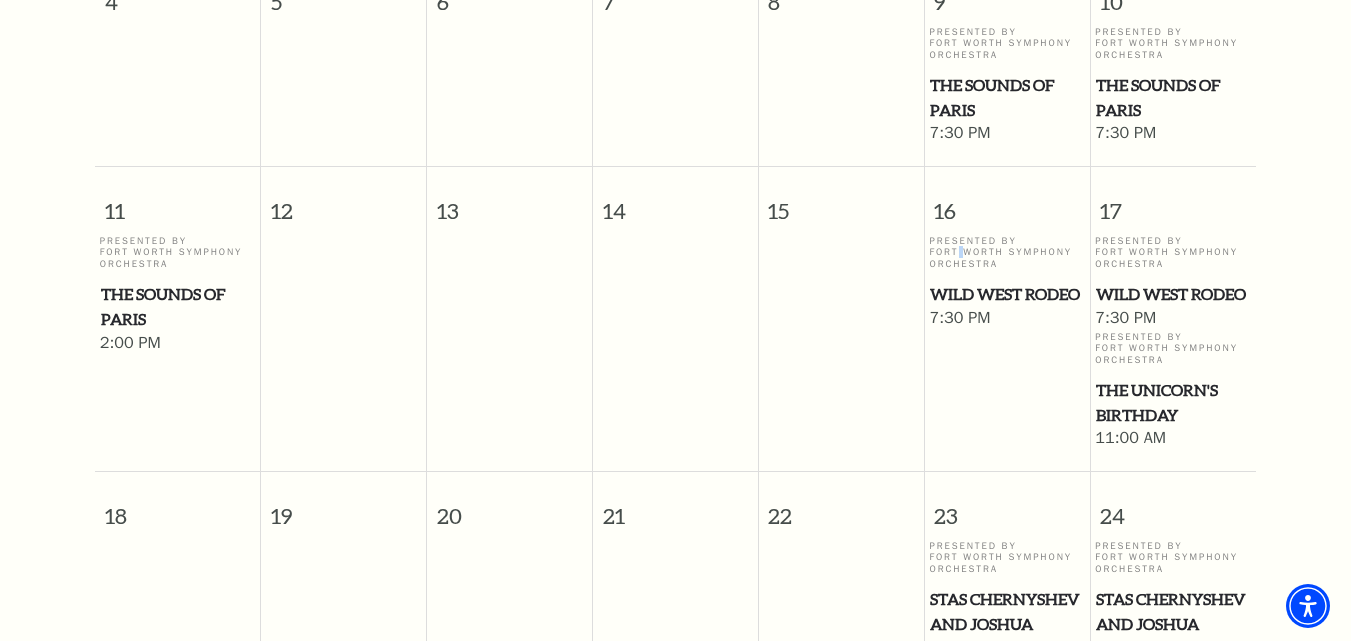 click on "Presented By Fort Worth Symphony Orchestra" at bounding box center (1006, 253) 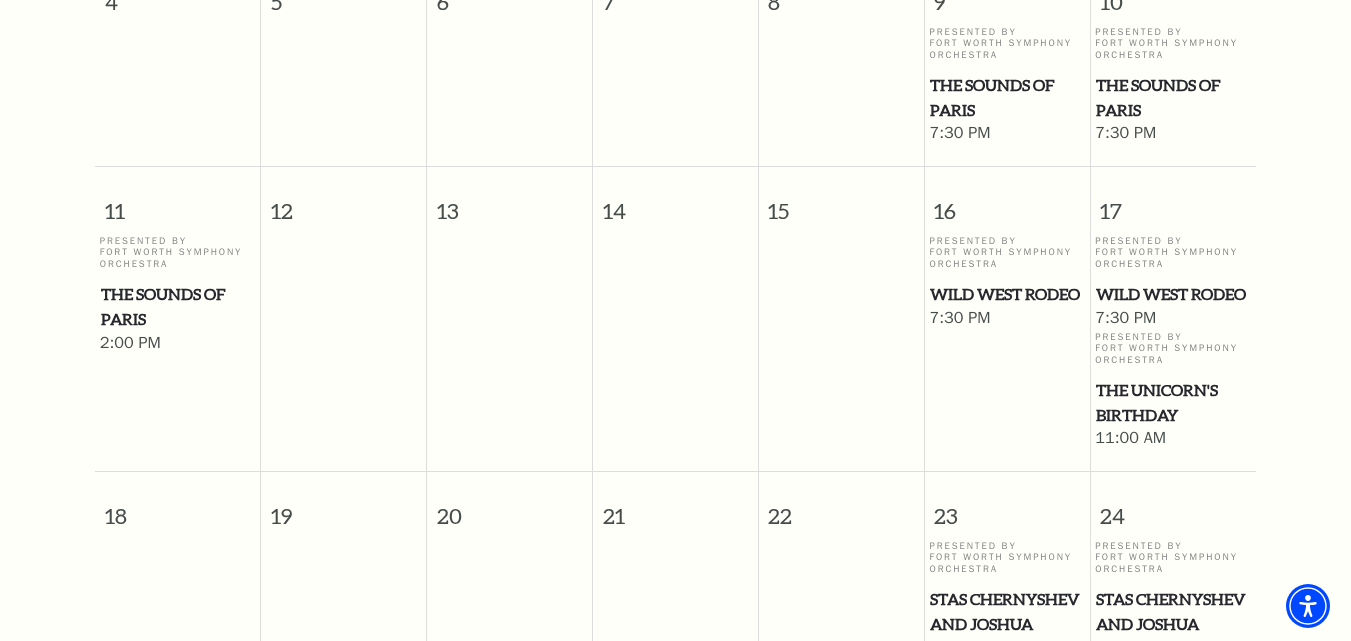 click on "Presented By Fort Worth Symphony Orchestra" at bounding box center (1006, 253) 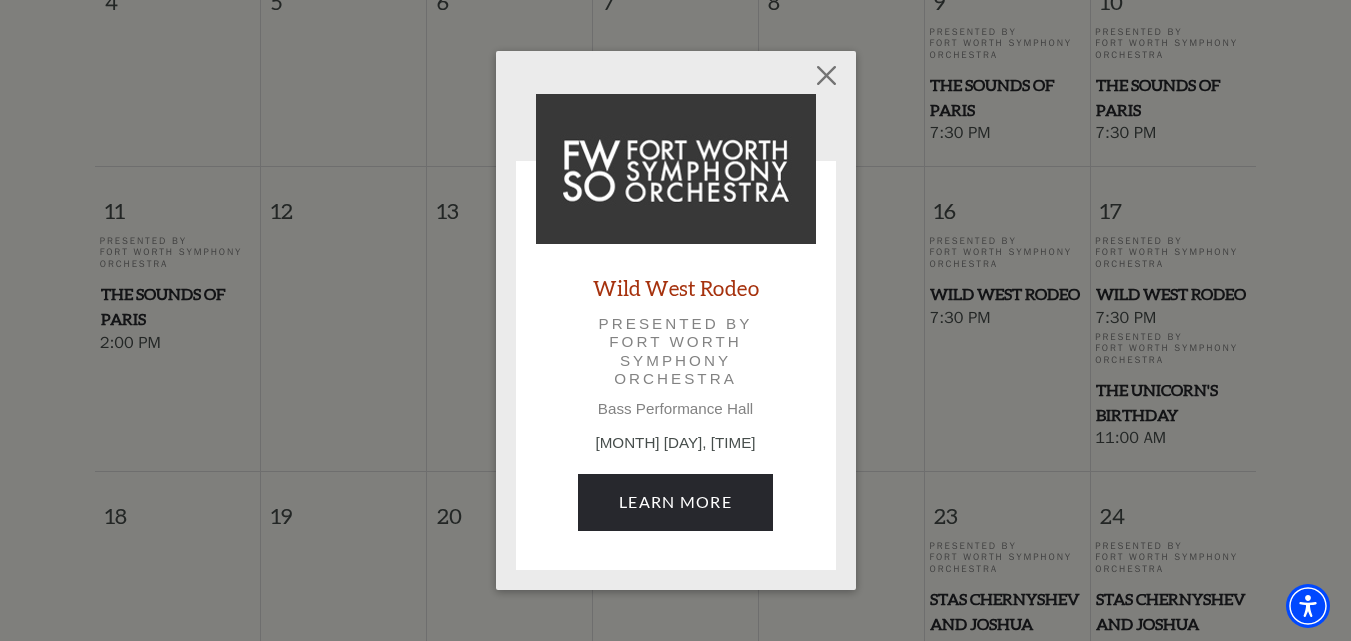 click on "Wild West Rodeo   Presented by Fort Worth Symphony Orchestra     Bass Performance Hall
January 16, 7:30 PM
Learn More" at bounding box center [675, 320] 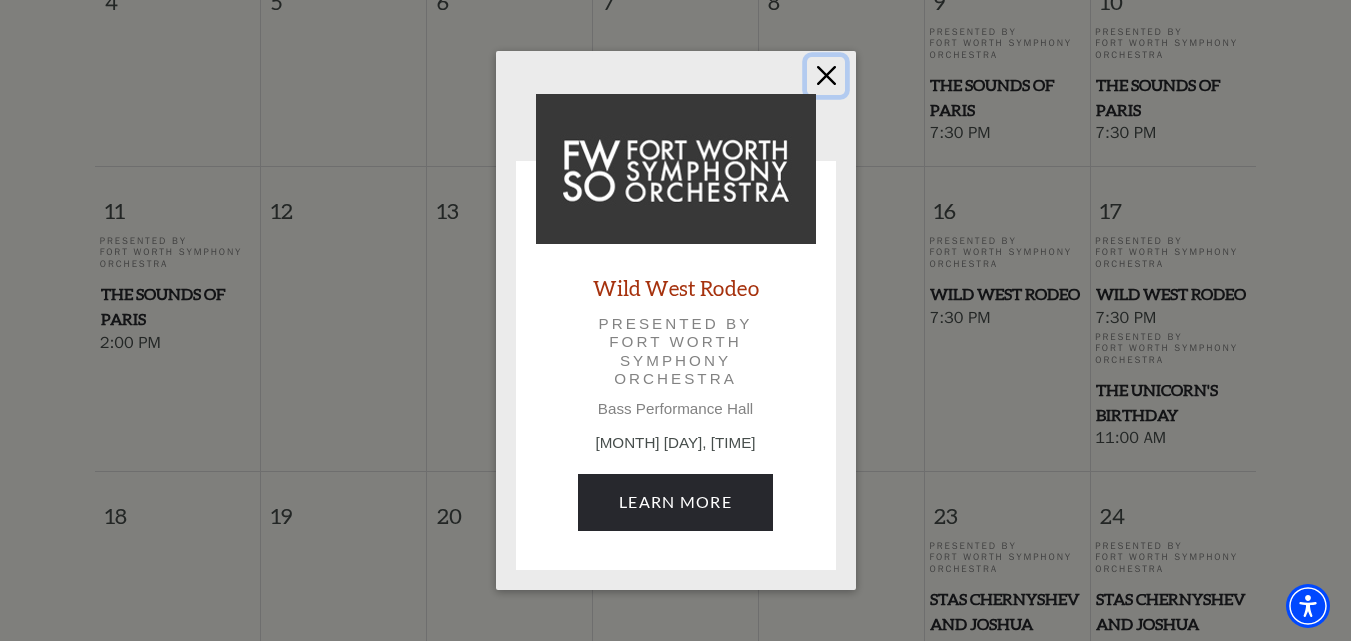 click at bounding box center (826, 76) 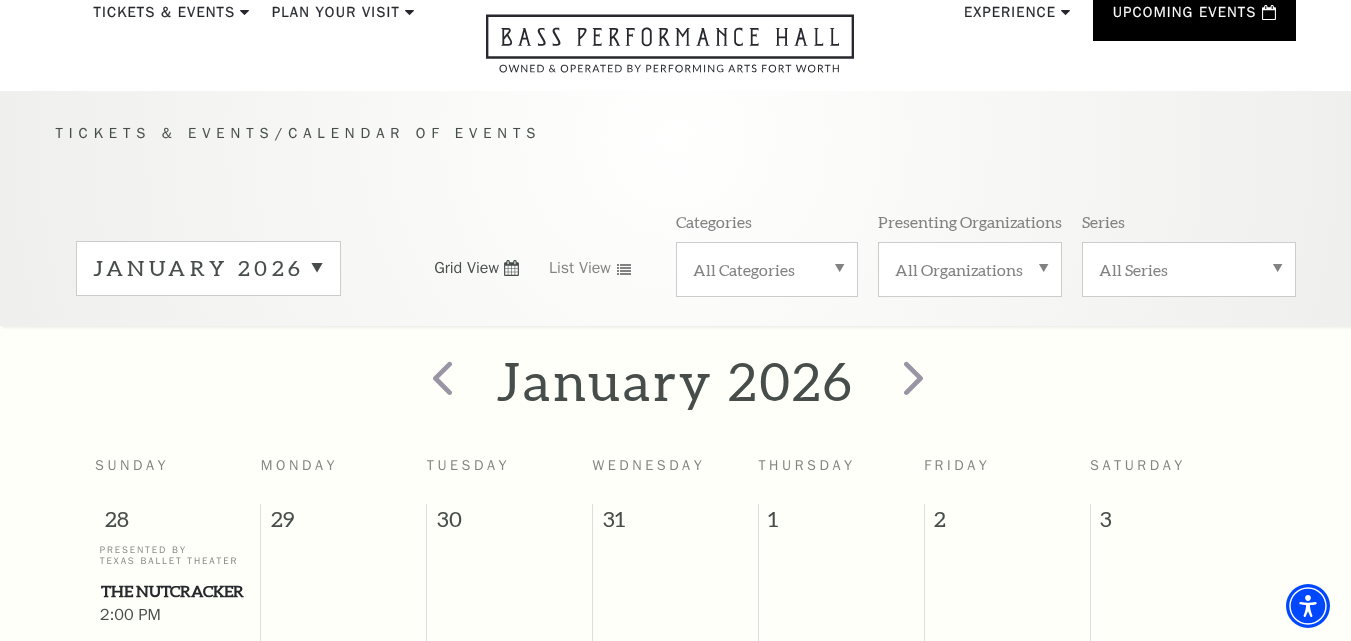 scroll, scrollTop: 77, scrollLeft: 0, axis: vertical 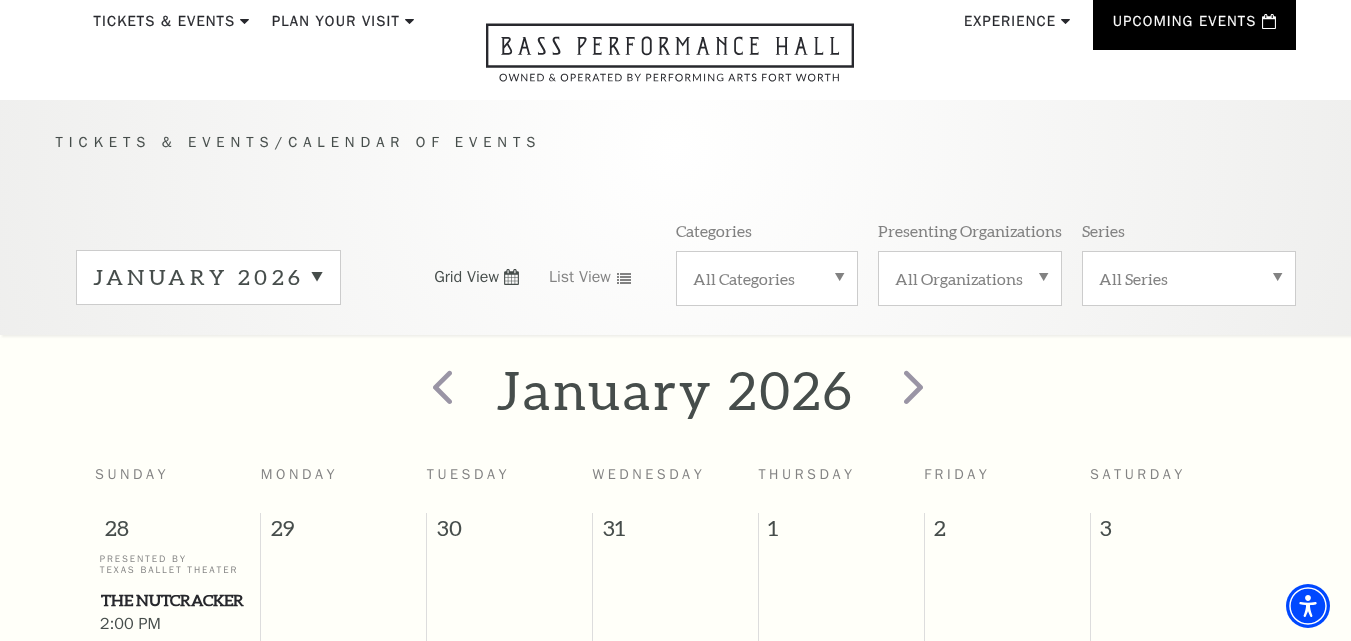 click on "January 2026" at bounding box center (209, 277) 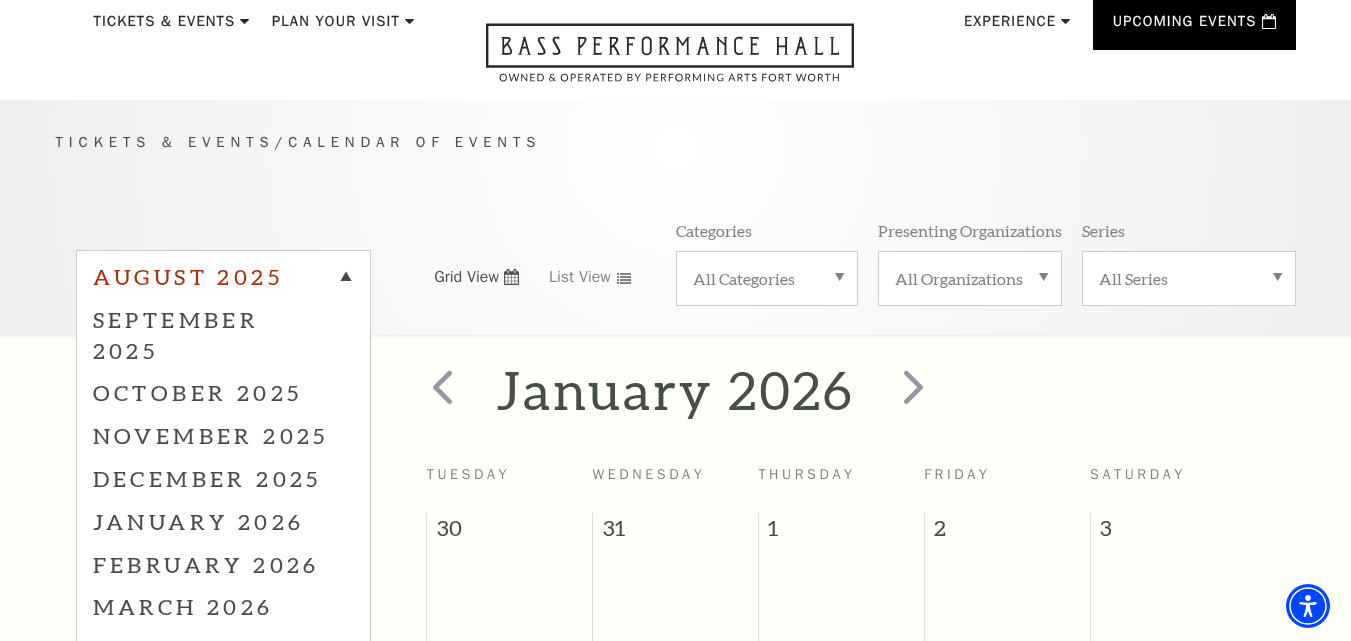 click on "August 2025" at bounding box center [223, 280] 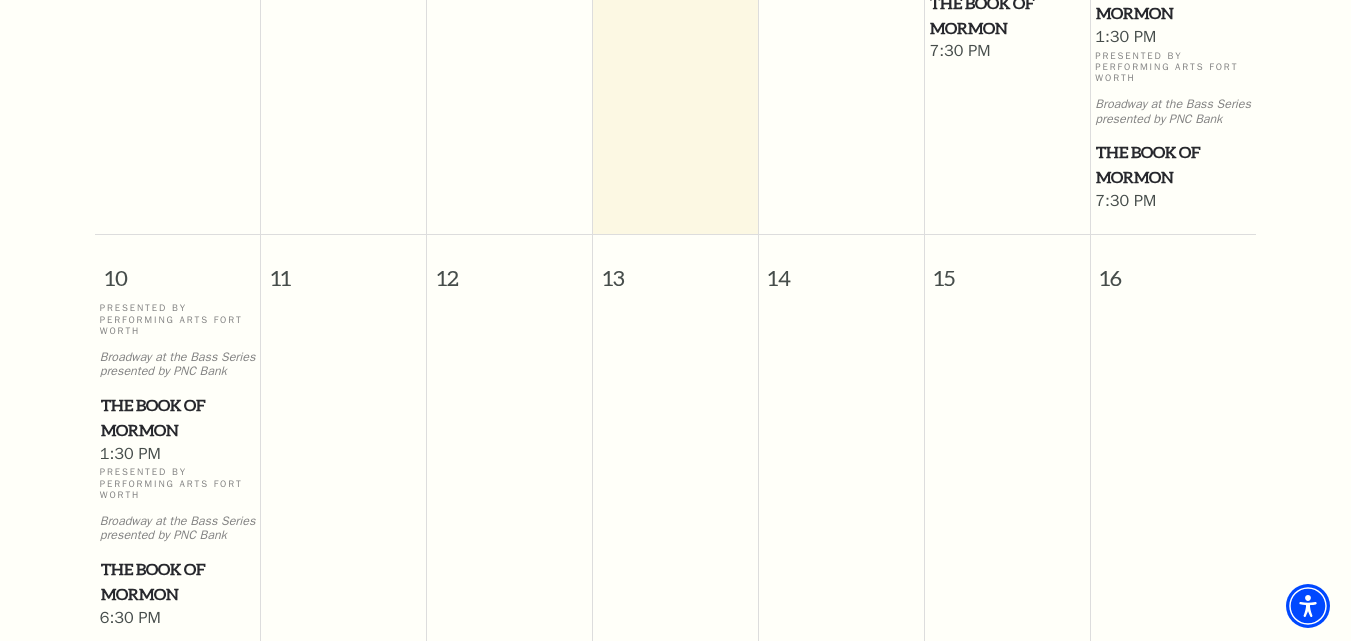scroll, scrollTop: 877, scrollLeft: 0, axis: vertical 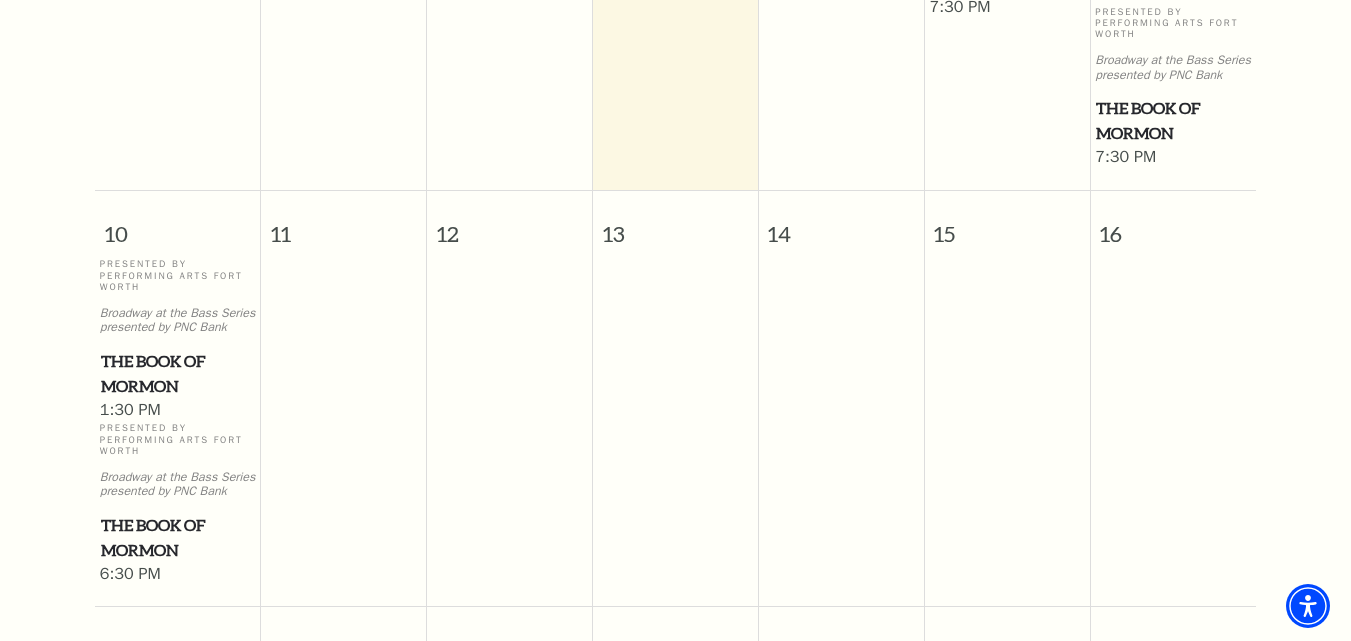 drag, startPoint x: 146, startPoint y: 365, endPoint x: 129, endPoint y: 355, distance: 19.723083 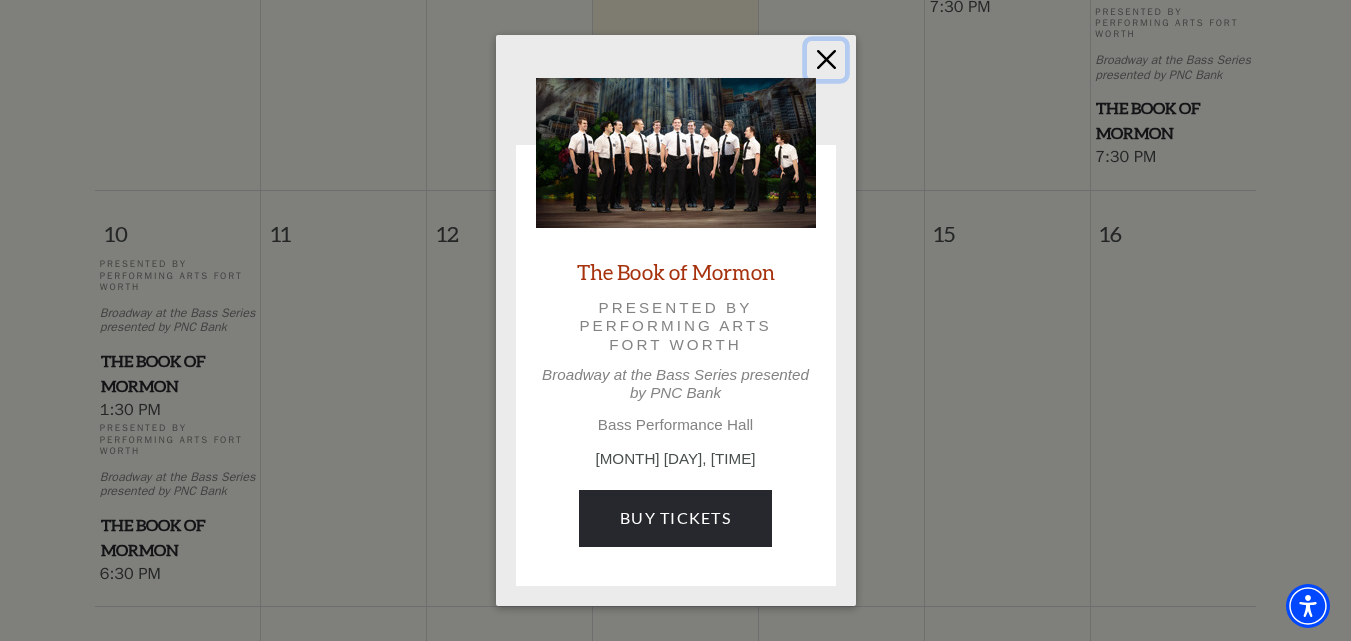 click at bounding box center (826, 60) 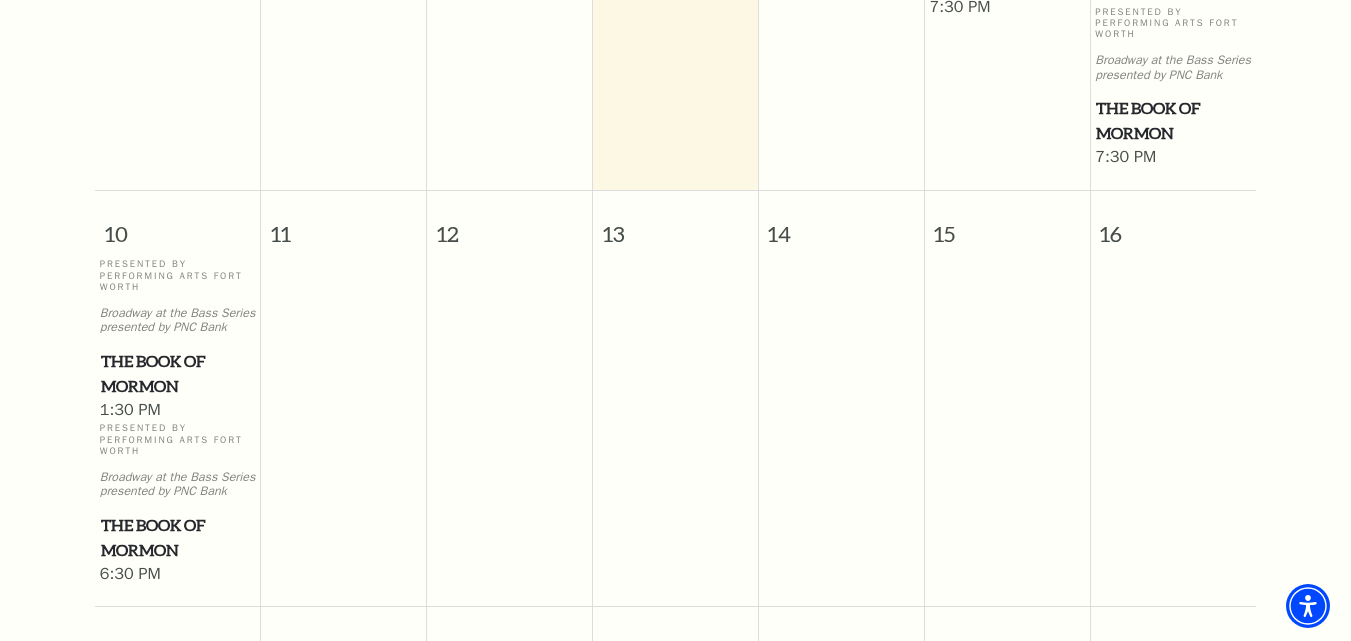 click on "The Book of Mormon" at bounding box center (178, 373) 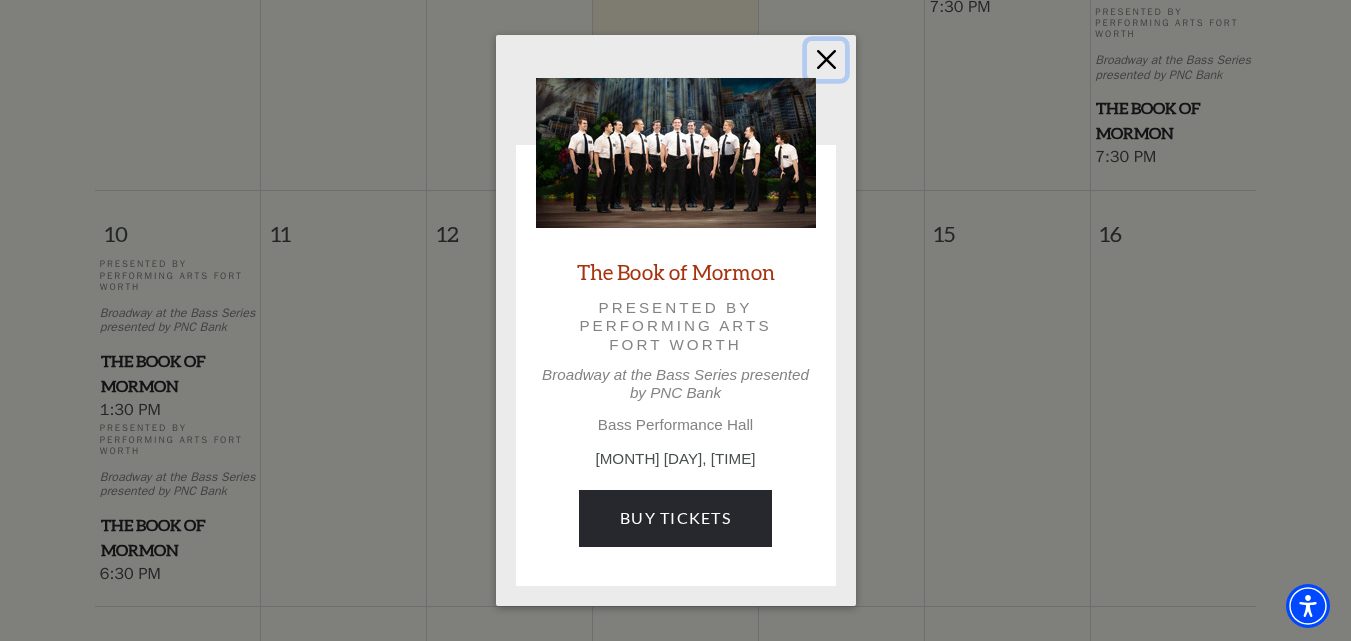 click at bounding box center [826, 60] 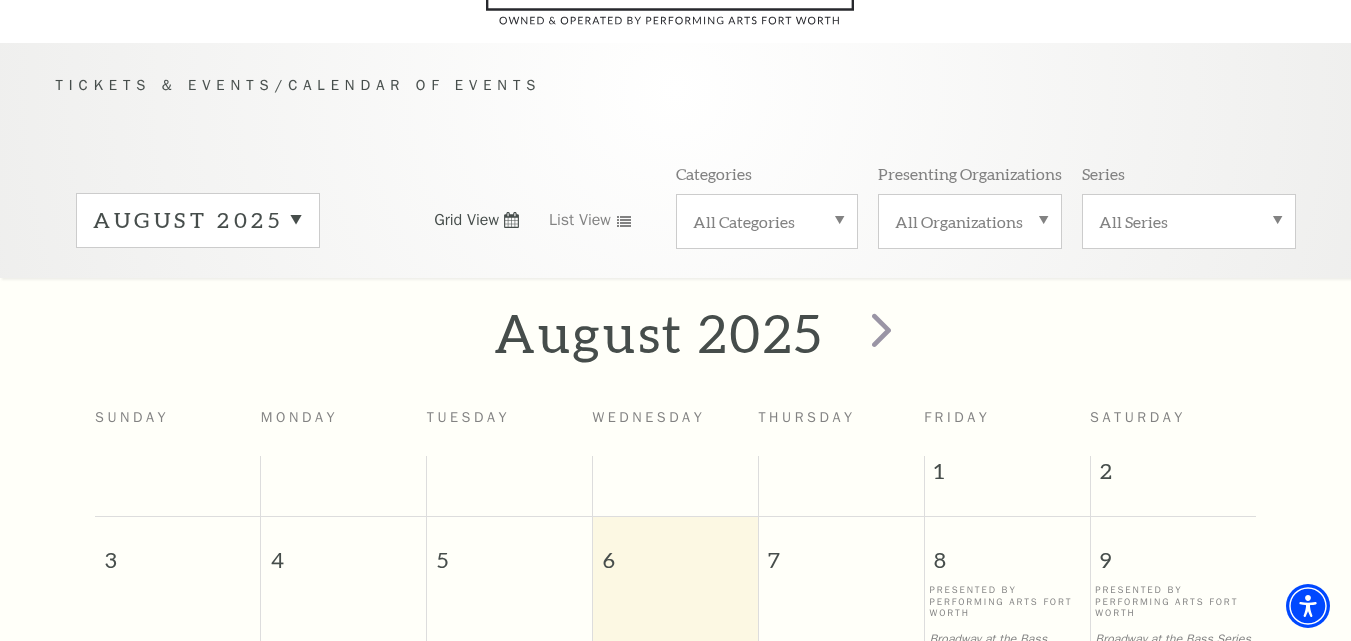 scroll, scrollTop: 0, scrollLeft: 0, axis: both 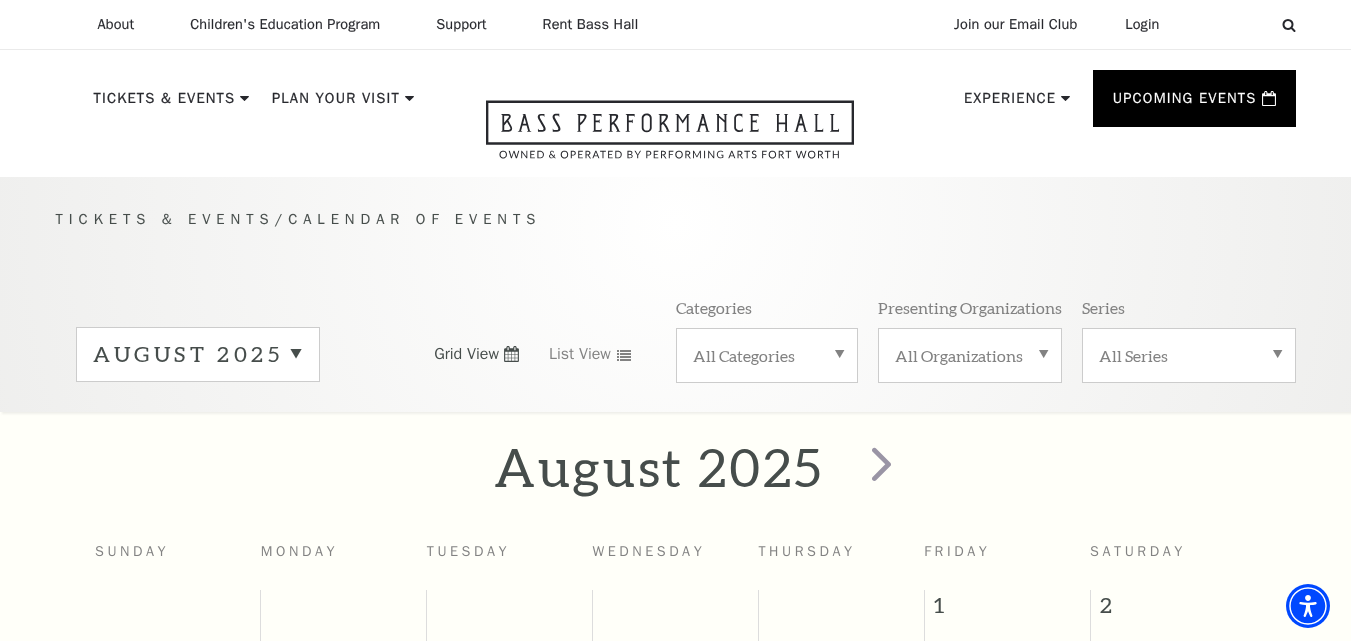 click on "August 2025" at bounding box center (198, 354) 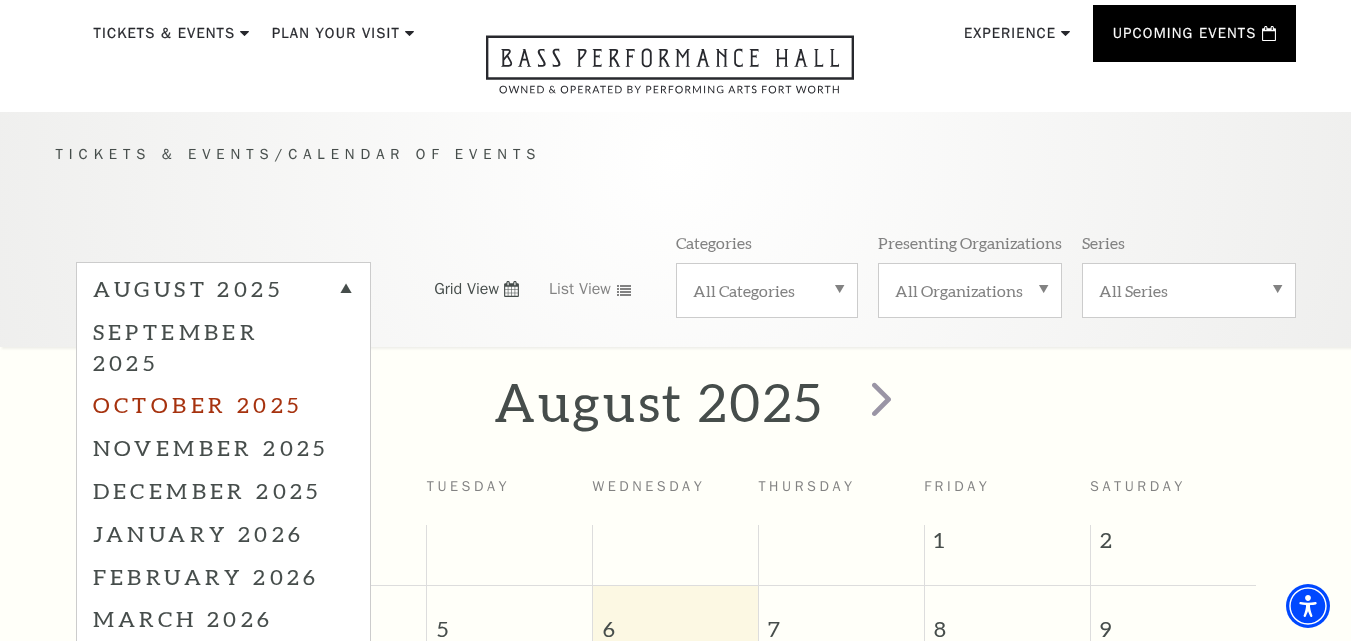 scroll, scrollTop: 100, scrollLeft: 0, axis: vertical 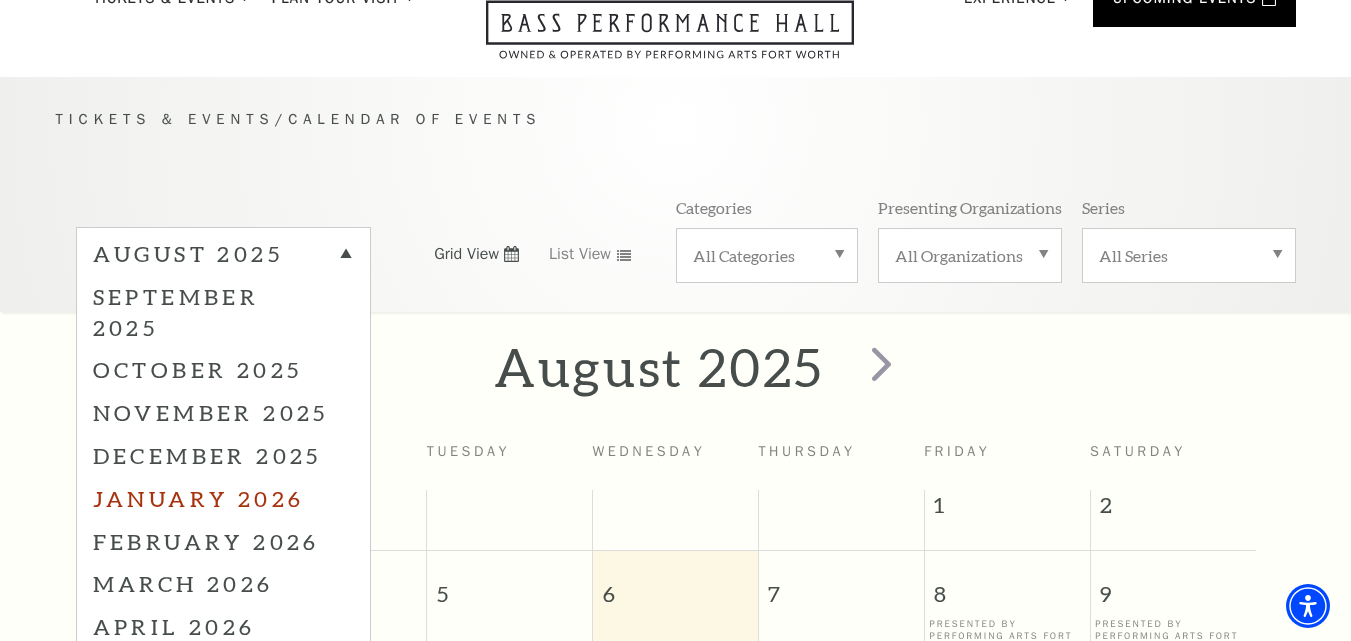 click on "January 2026" at bounding box center (223, 498) 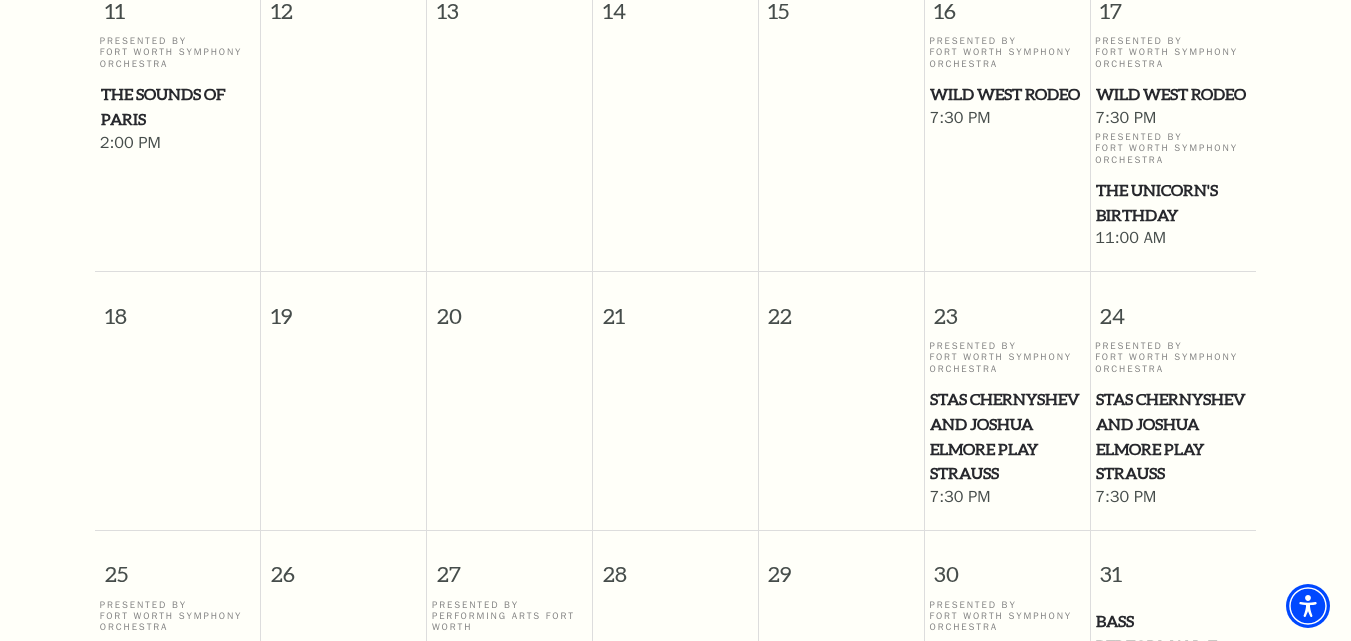 scroll, scrollTop: 577, scrollLeft: 0, axis: vertical 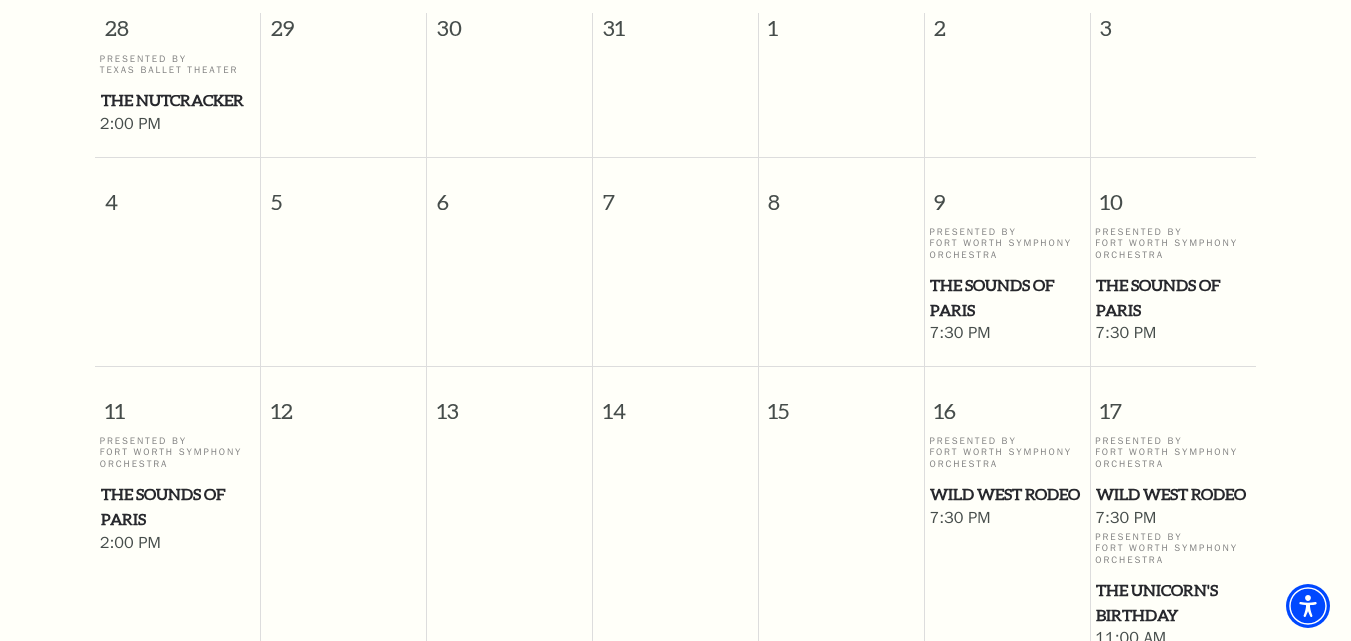 click on "Wild West Rodeo" at bounding box center (1006, 494) 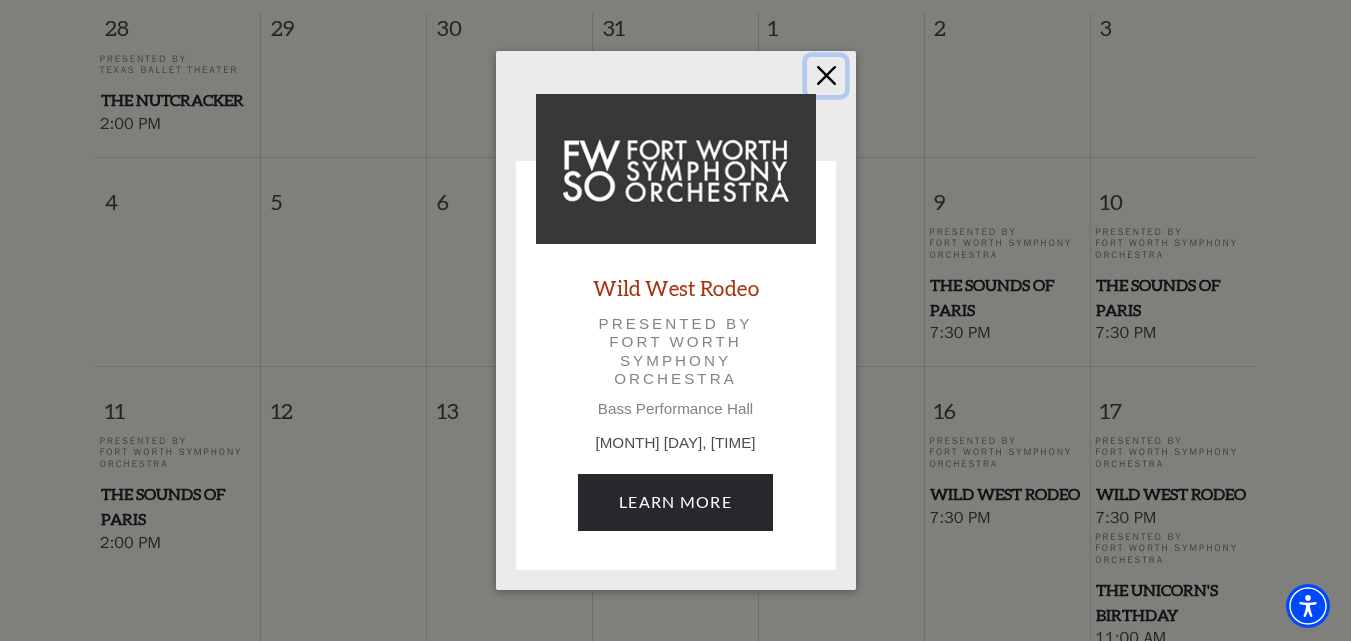 click at bounding box center [826, 76] 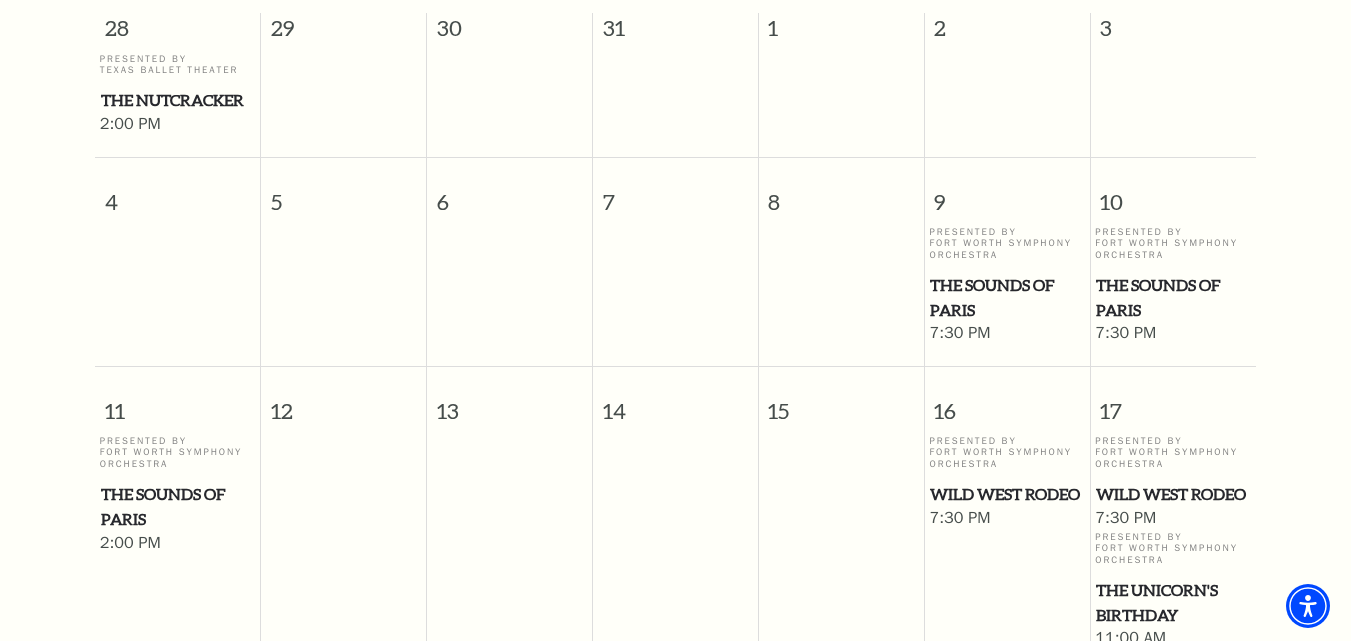 click on "The Sounds of Paris" at bounding box center (1006, 297) 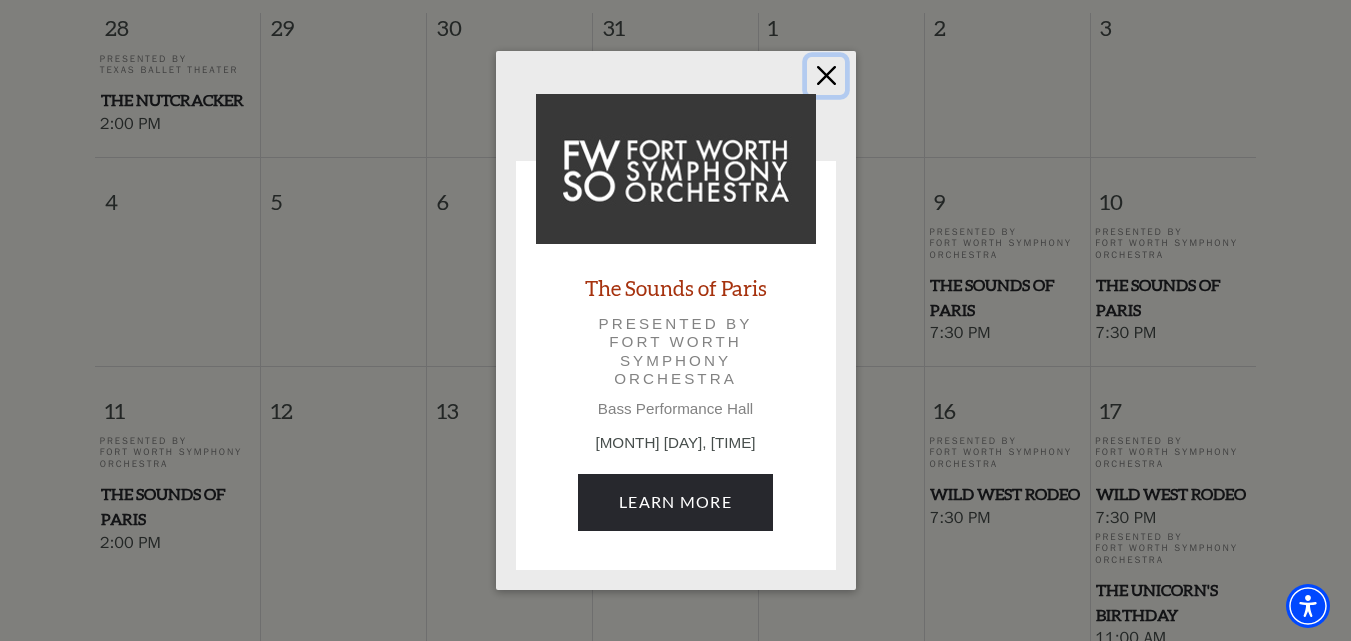 click at bounding box center [826, 76] 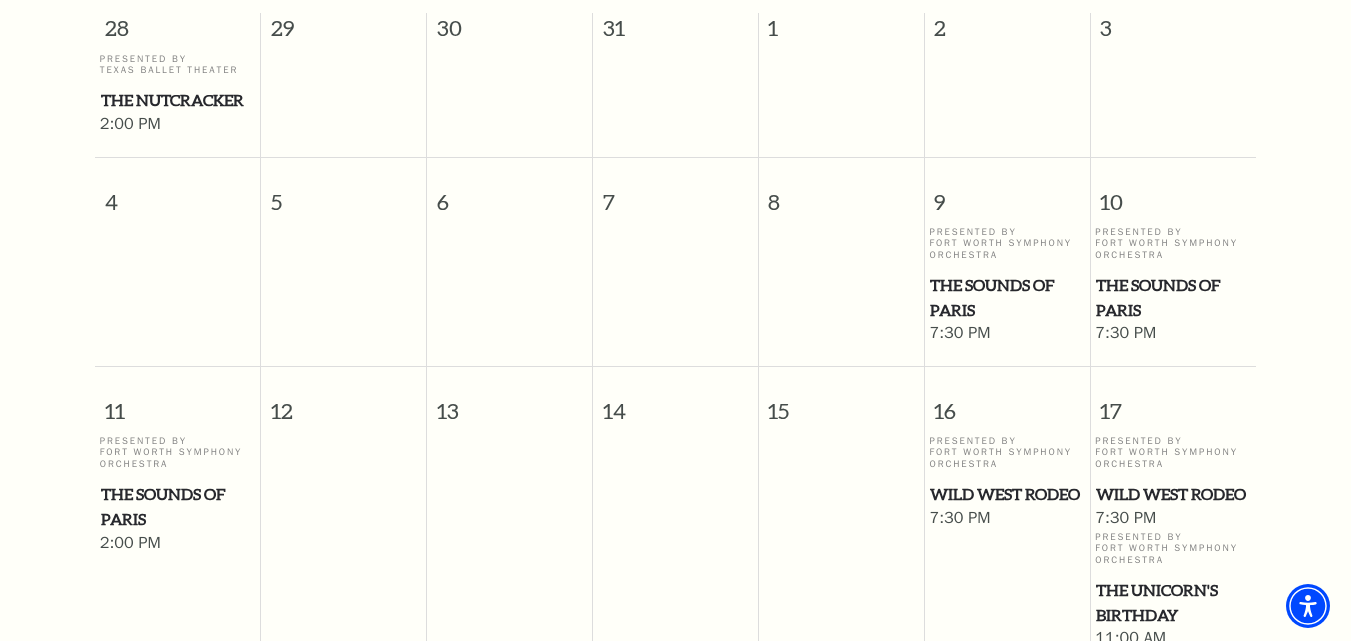 click on "The Sounds of Paris" at bounding box center [178, 506] 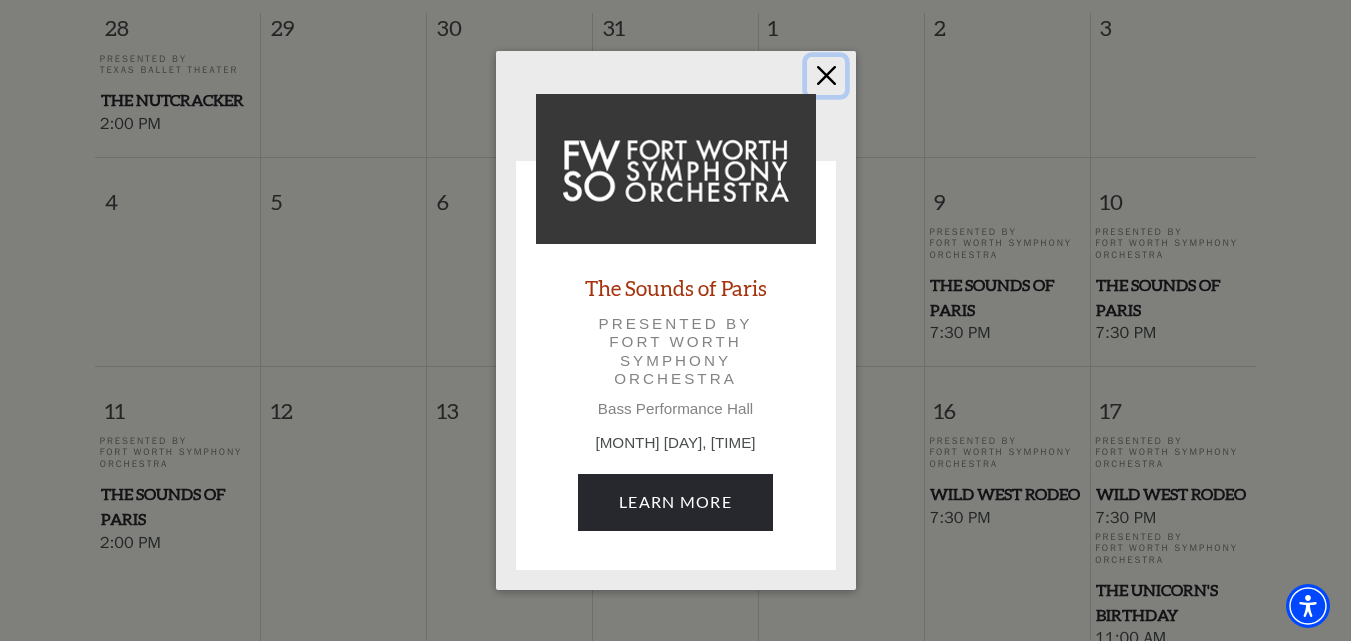 click at bounding box center [826, 76] 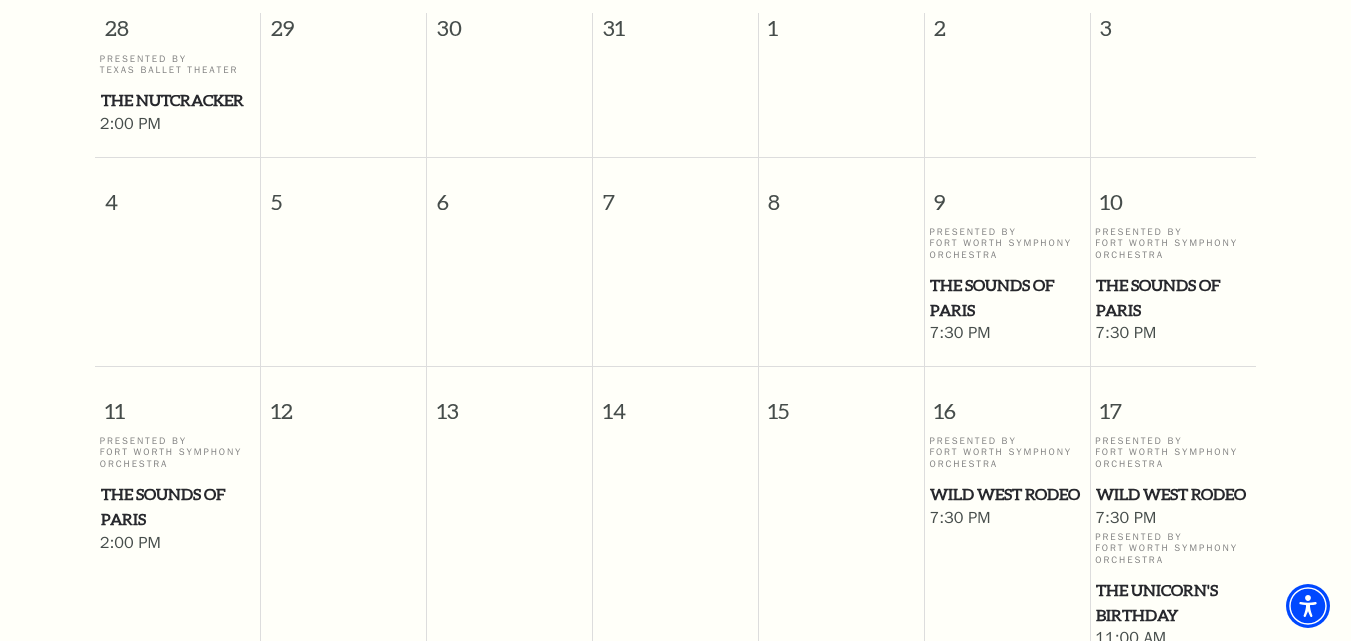 scroll, scrollTop: 677, scrollLeft: 0, axis: vertical 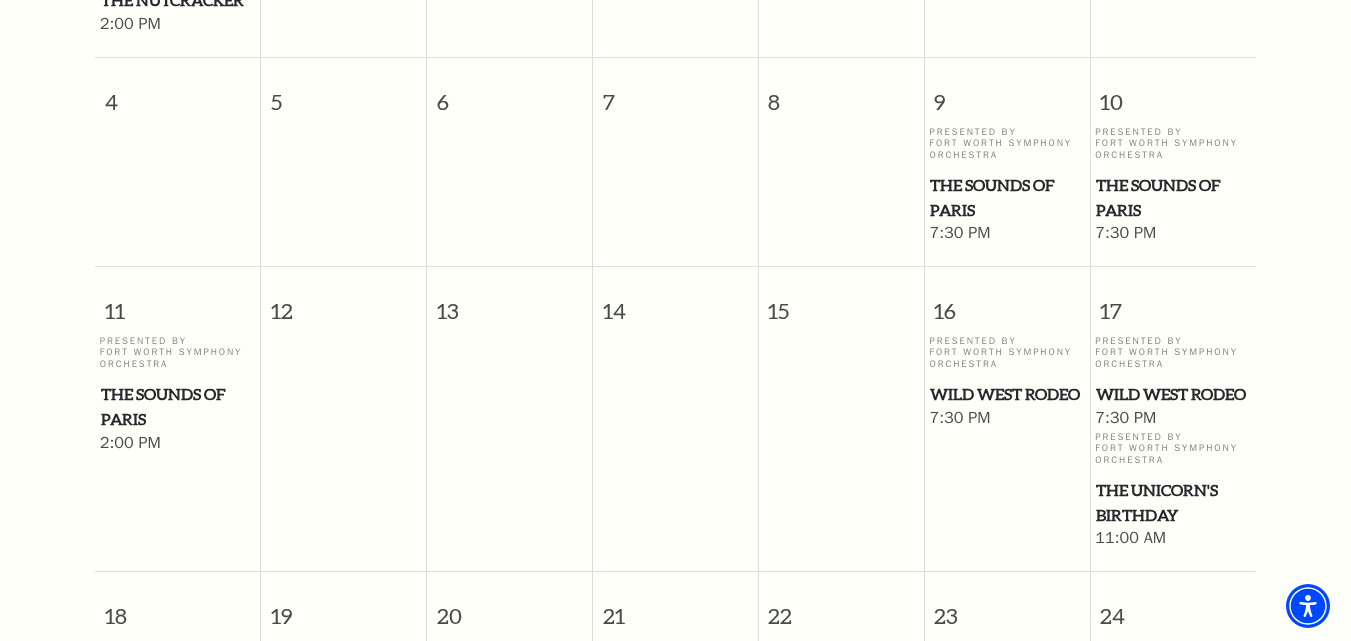 click on "Wild West Rodeo" at bounding box center (1173, 394) 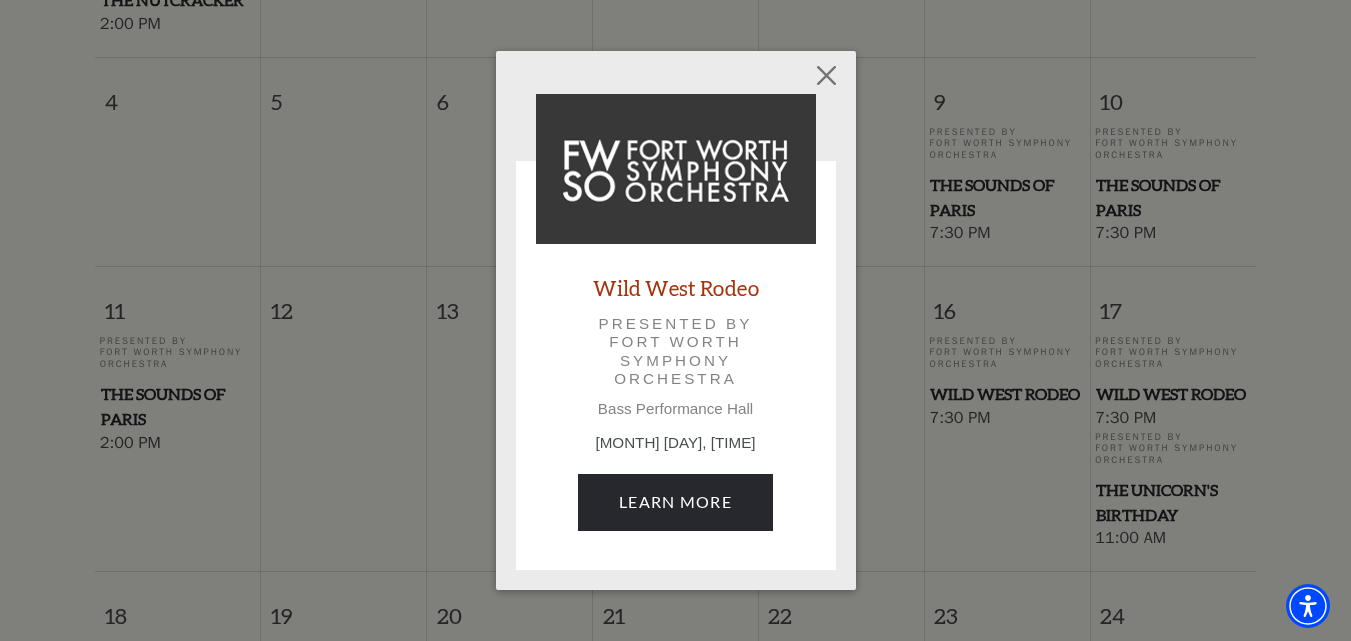 click on "Wild West Rodeo   Presented by Fort Worth Symphony Orchestra     Bass Performance Hall
January 17, 7:30 PM
Learn More" at bounding box center (675, 320) 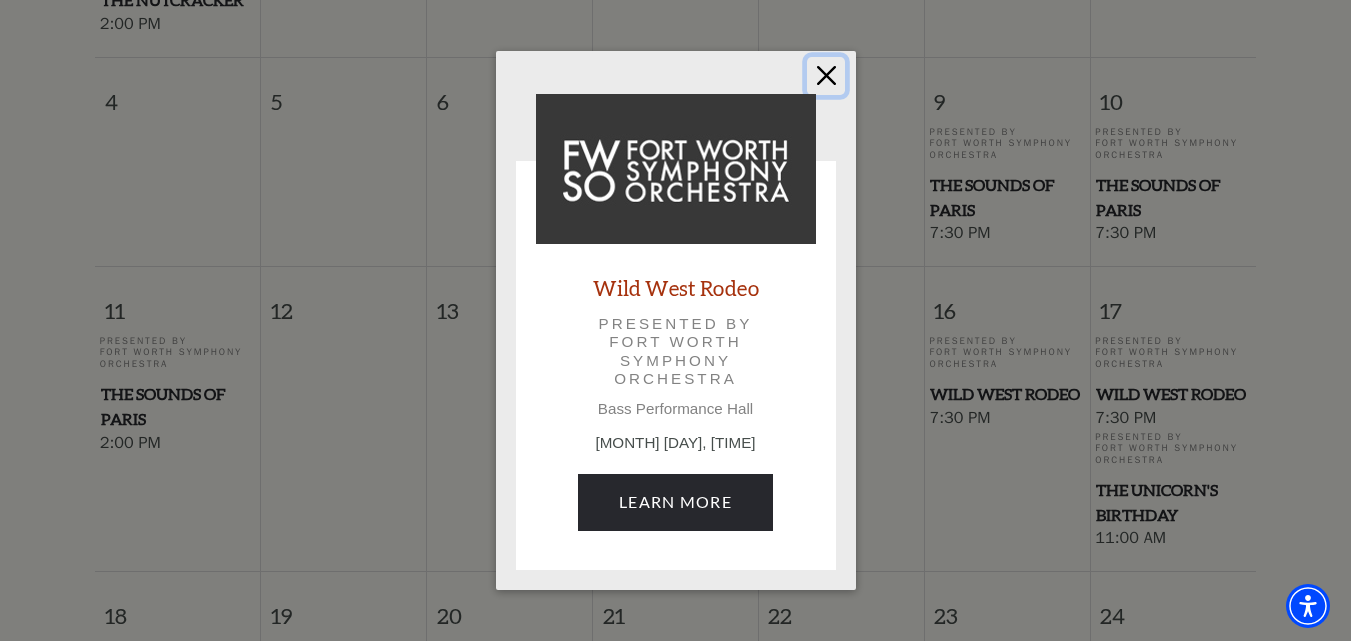 click at bounding box center [826, 76] 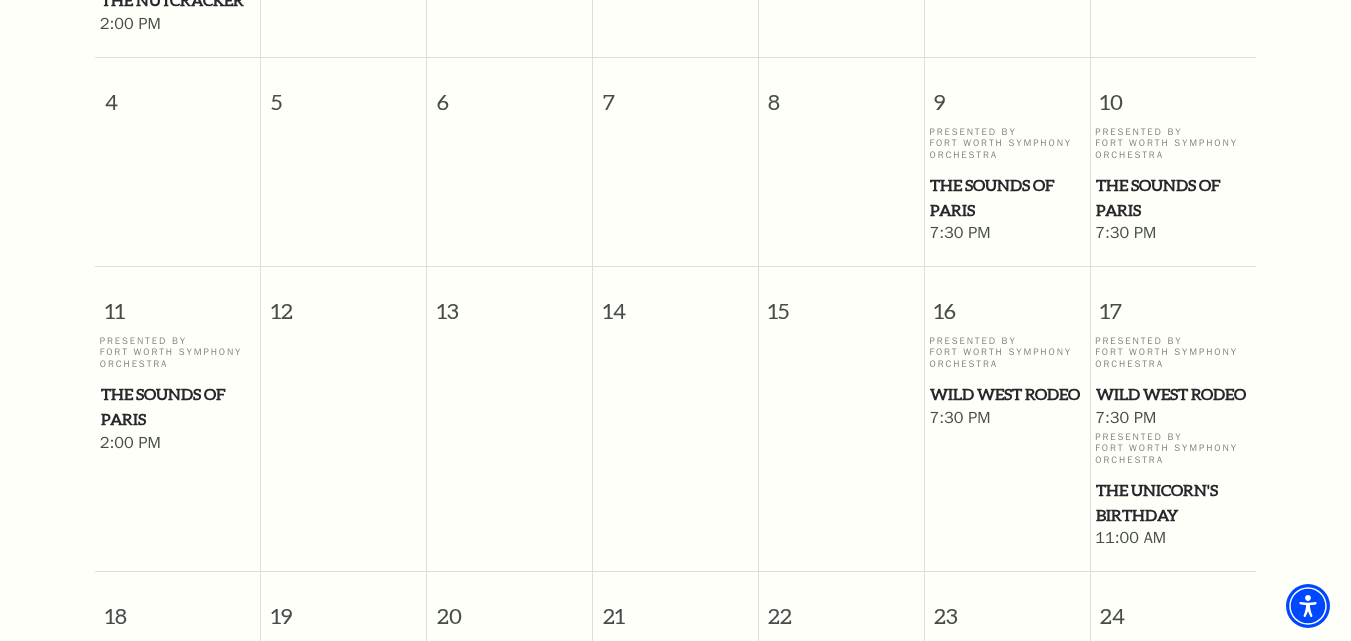 drag, startPoint x: 1130, startPoint y: 494, endPoint x: 1247, endPoint y: 332, distance: 199.83243 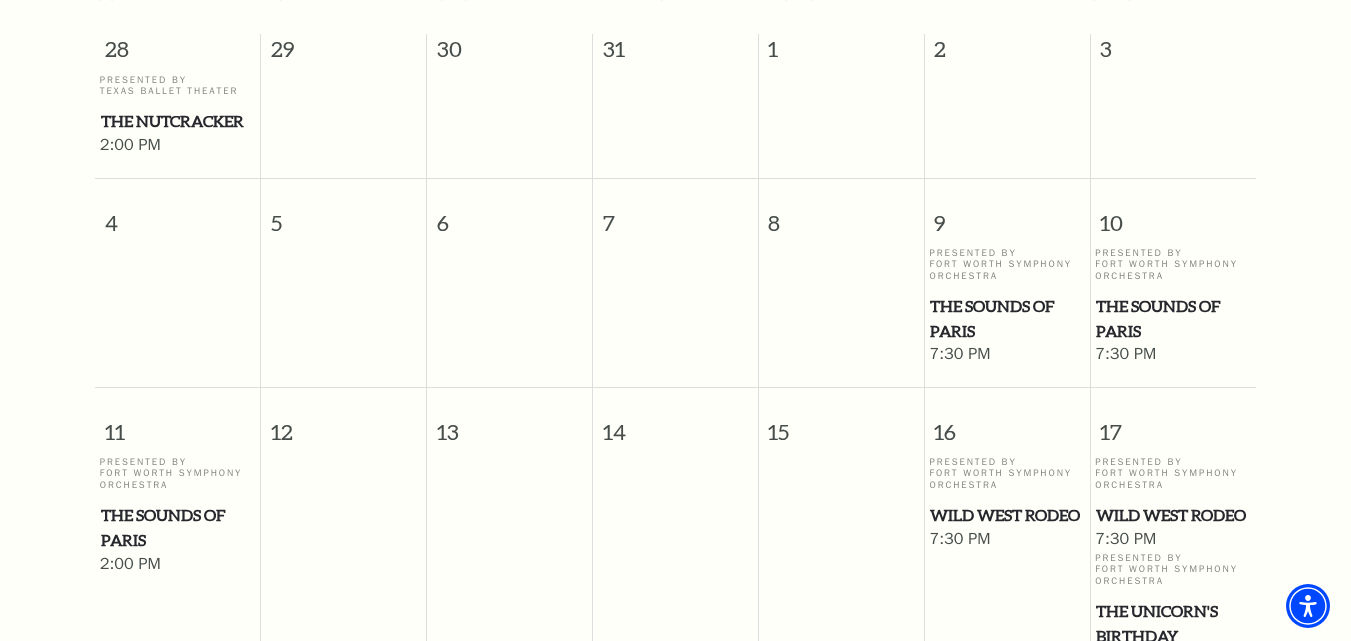 scroll, scrollTop: 377, scrollLeft: 0, axis: vertical 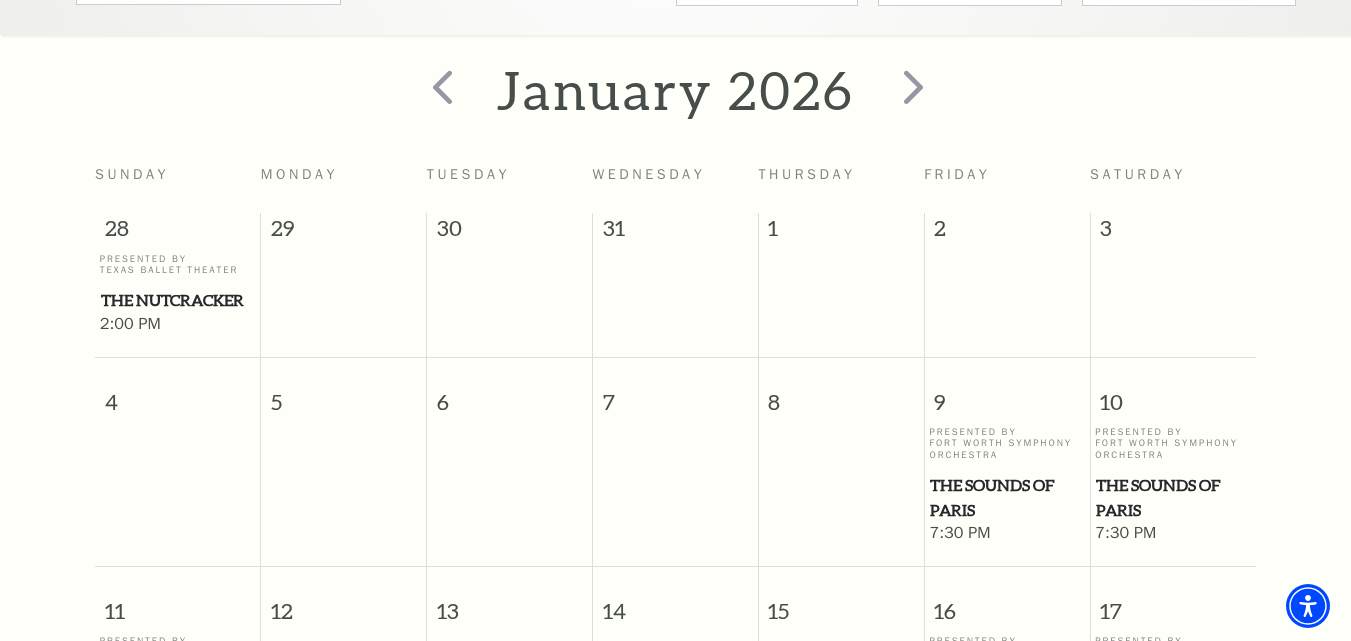 drag, startPoint x: 1012, startPoint y: 474, endPoint x: 1006, endPoint y: 486, distance: 13.416408 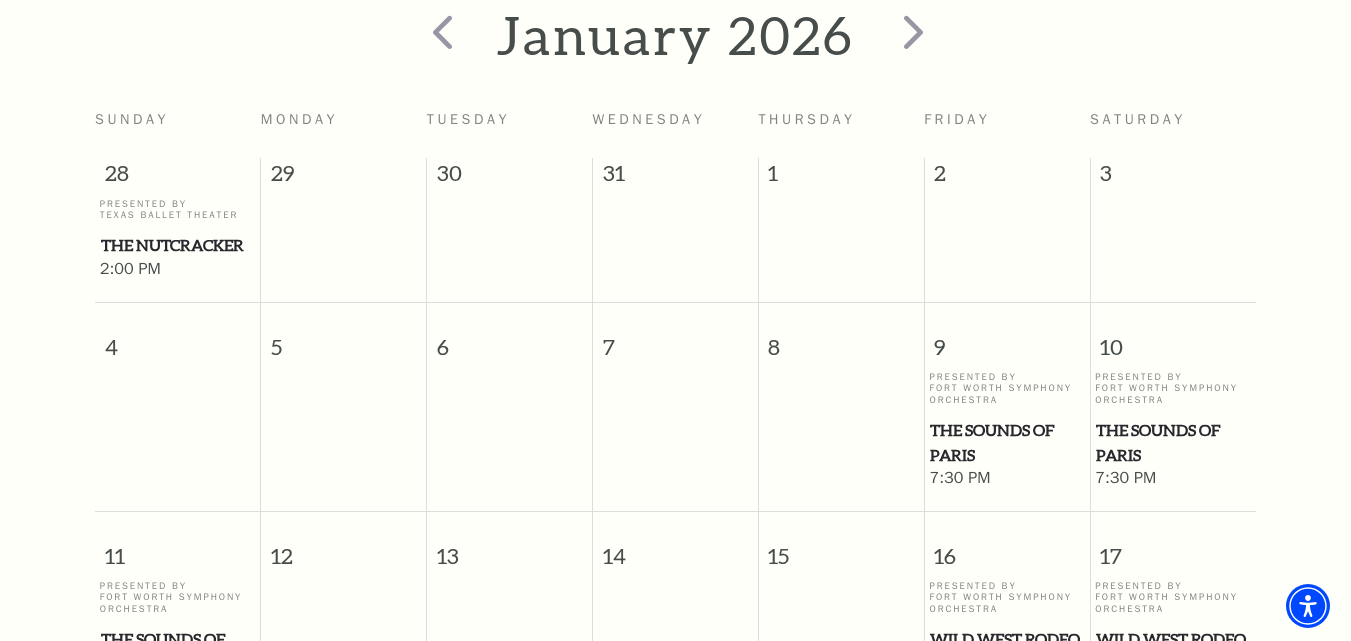 scroll, scrollTop: 477, scrollLeft: 0, axis: vertical 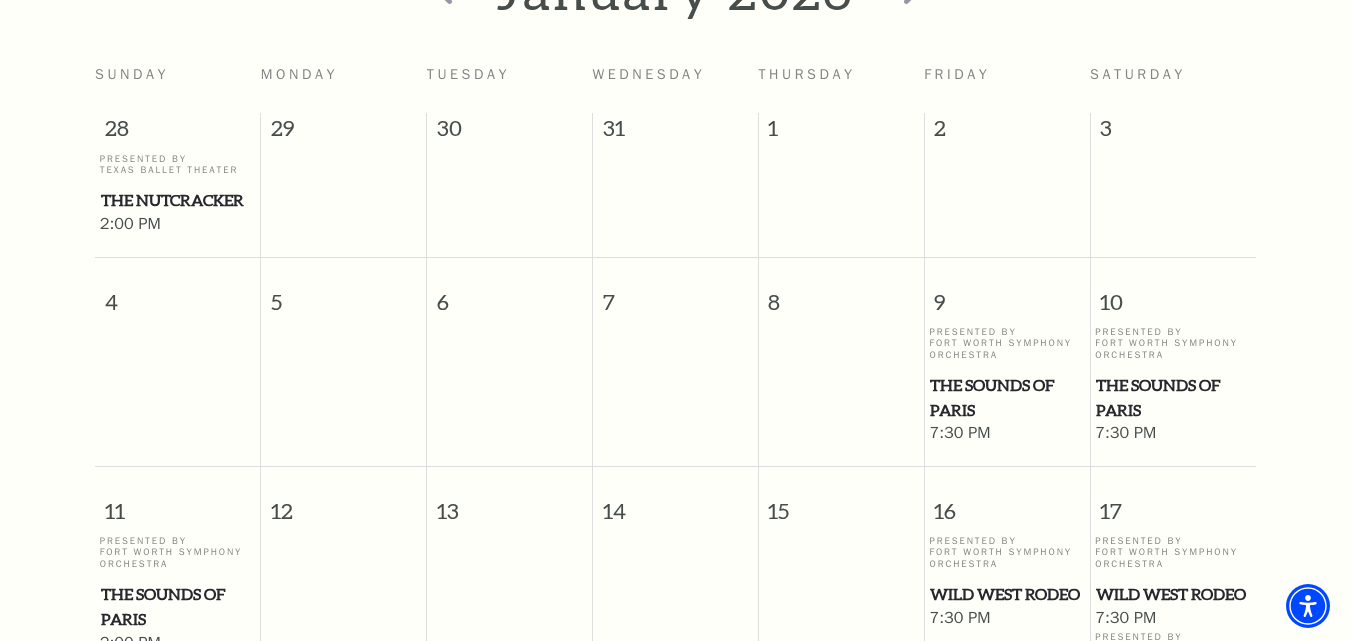 click on "The Sounds of Paris" at bounding box center (1006, 397) 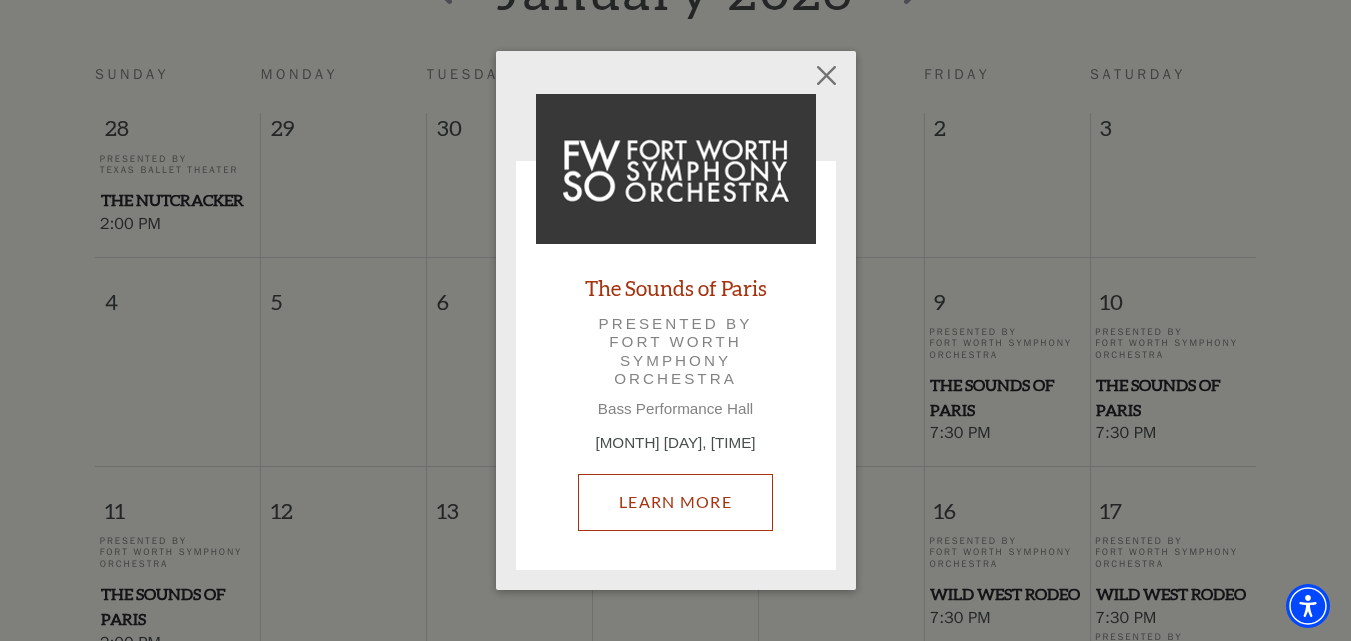 click on "Learn More" at bounding box center (675, 502) 